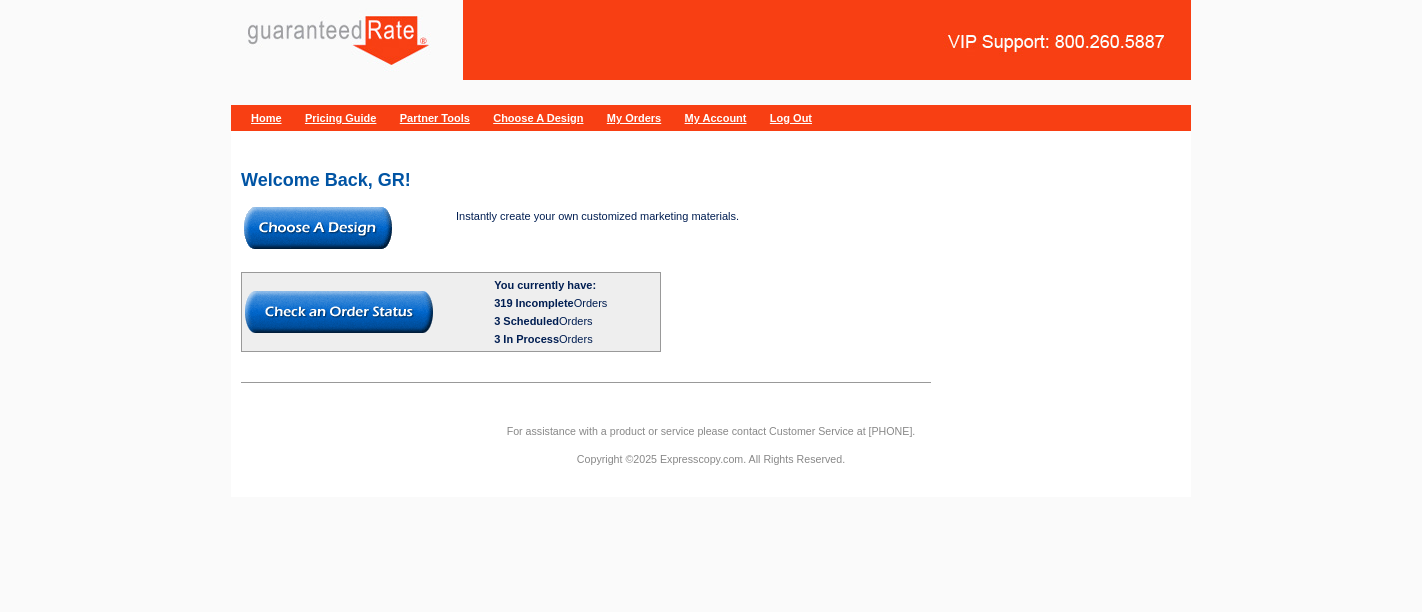 scroll, scrollTop: 0, scrollLeft: 0, axis: both 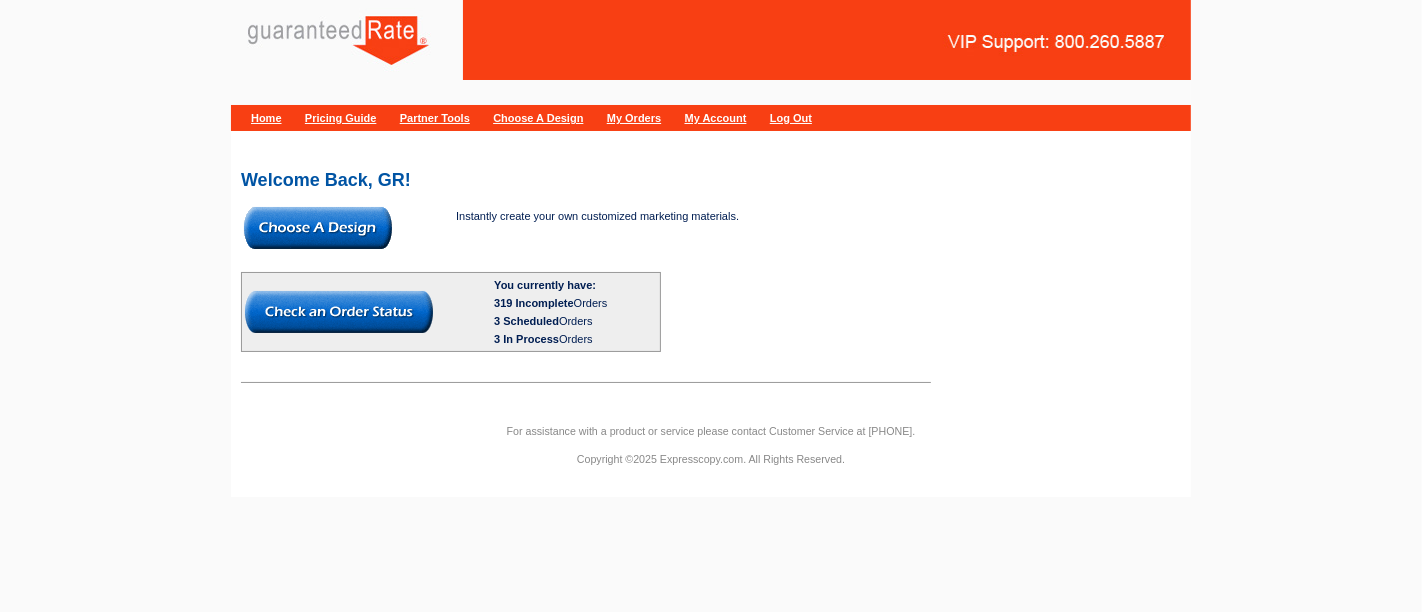 click at bounding box center (318, 228) 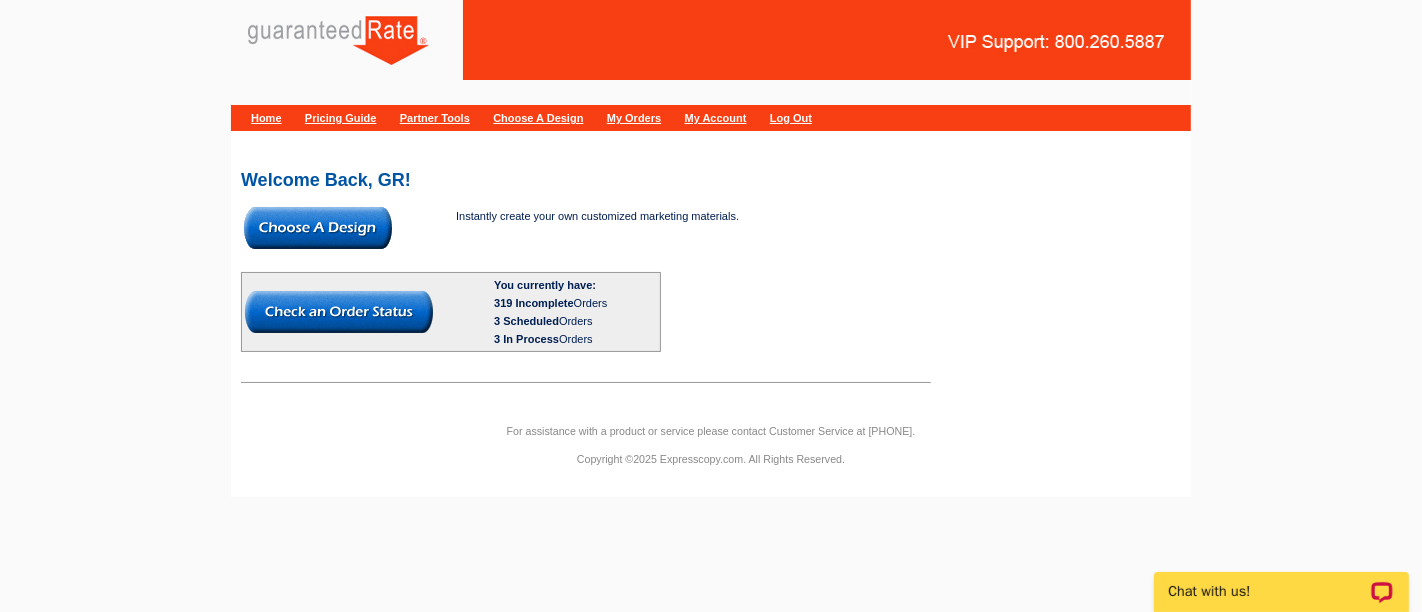 scroll, scrollTop: 0, scrollLeft: 0, axis: both 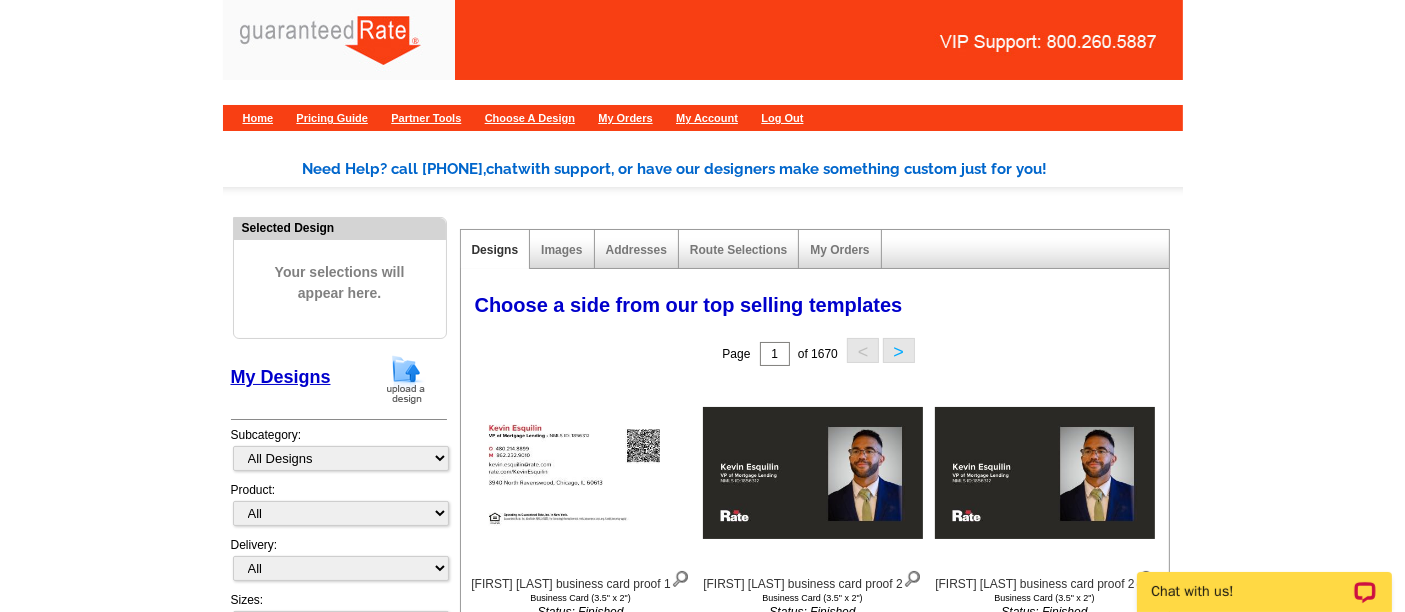 click on "Selected Design
Your selections will appear here.
My Designs
Design Templates
Industries:
Subcategory:
All Designs Finished Designs Unfinished Designs
Product:
All
Postcards
Letters and flyers
Business Cards Door Hangers Greeting Cards Calendars" at bounding box center [339, 461] 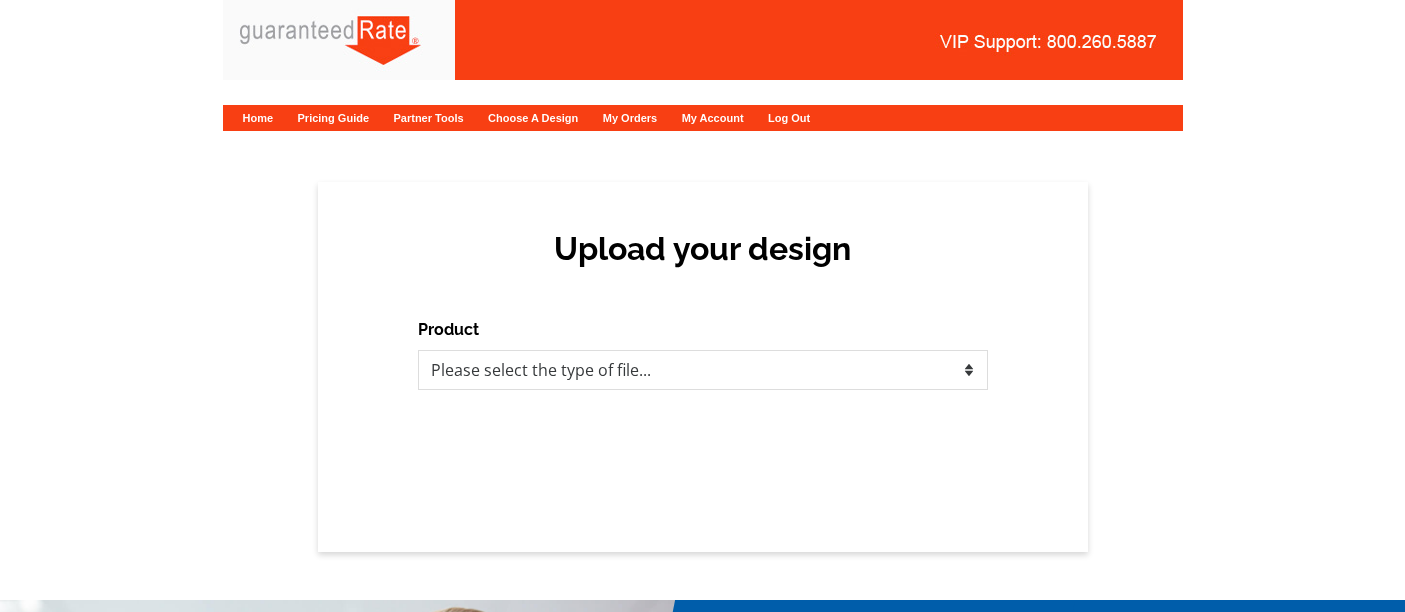 scroll, scrollTop: 0, scrollLeft: 0, axis: both 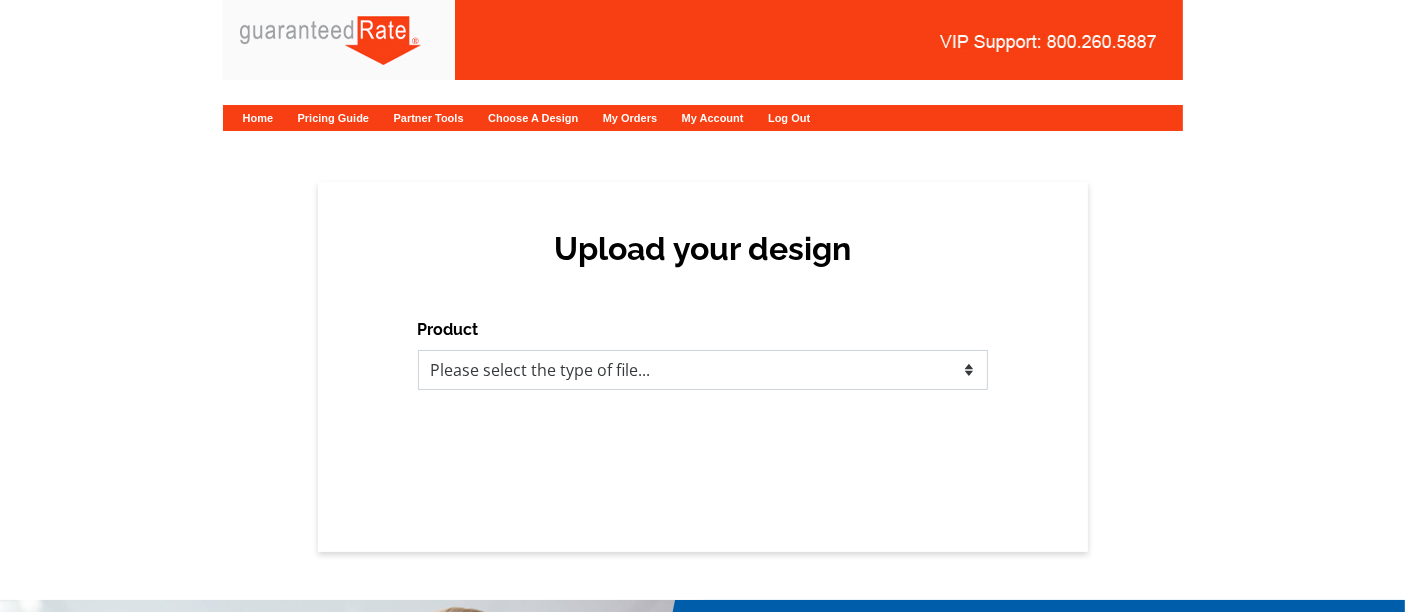 click on "Please select the type of file...
Postcards
Calendars
Business Cards
Letters and flyers
Greeting Cards" at bounding box center [703, 370] 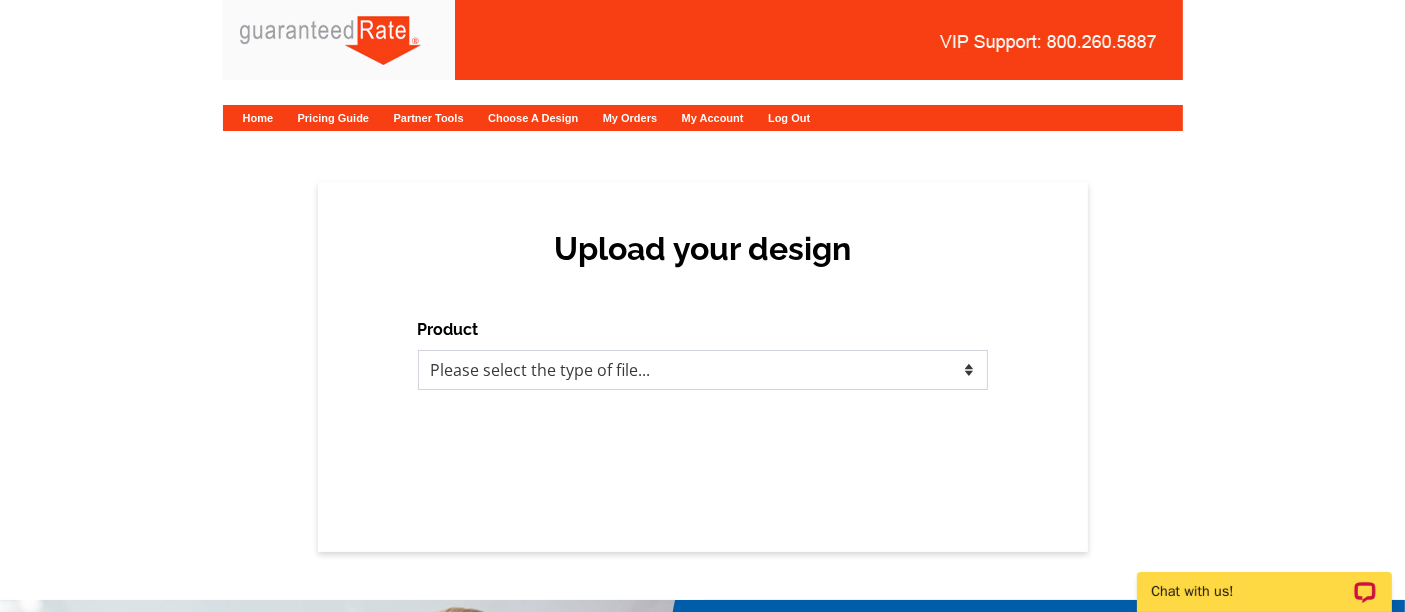 scroll, scrollTop: 0, scrollLeft: 0, axis: both 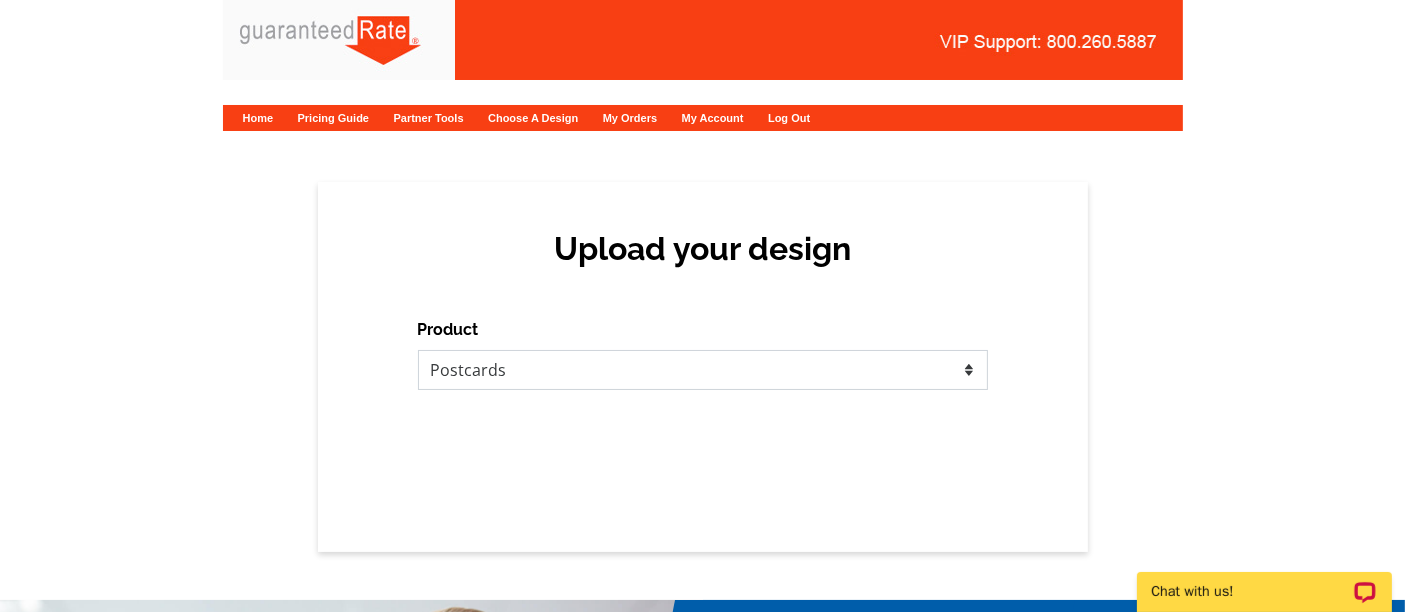 click on "Please select the type of file...
Postcards
Calendars
Business Cards
Letters and flyers
Greeting Cards" at bounding box center (703, 370) 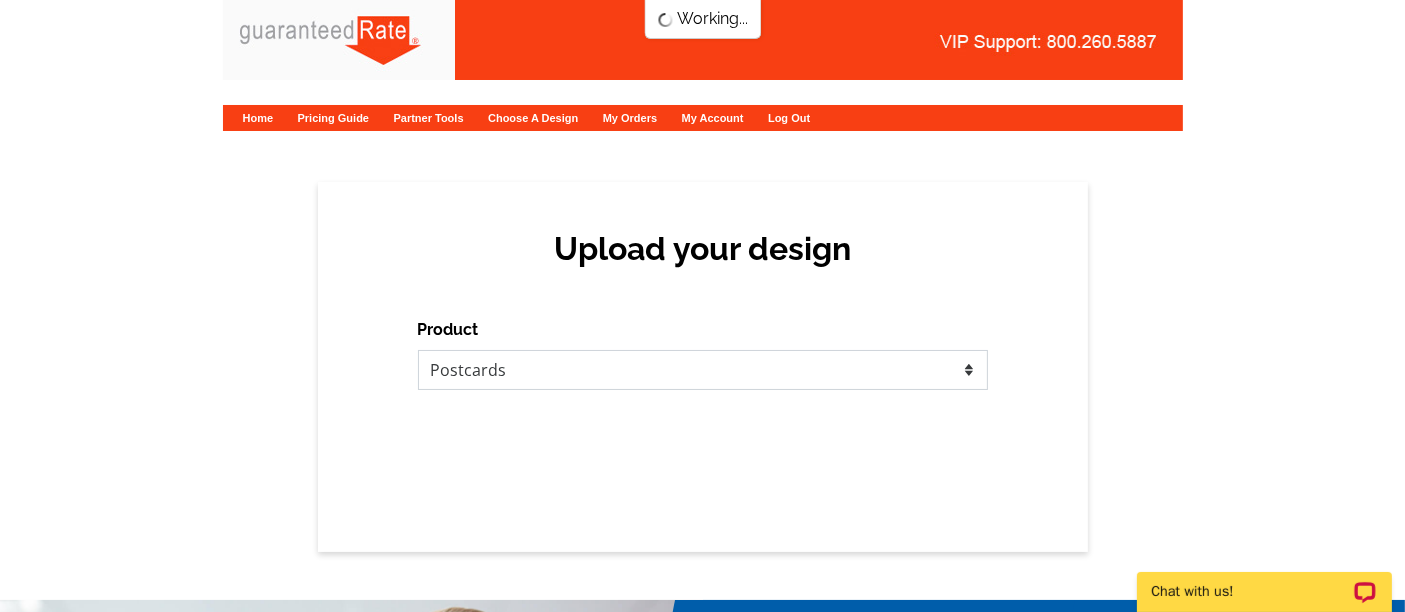 scroll, scrollTop: 0, scrollLeft: 0, axis: both 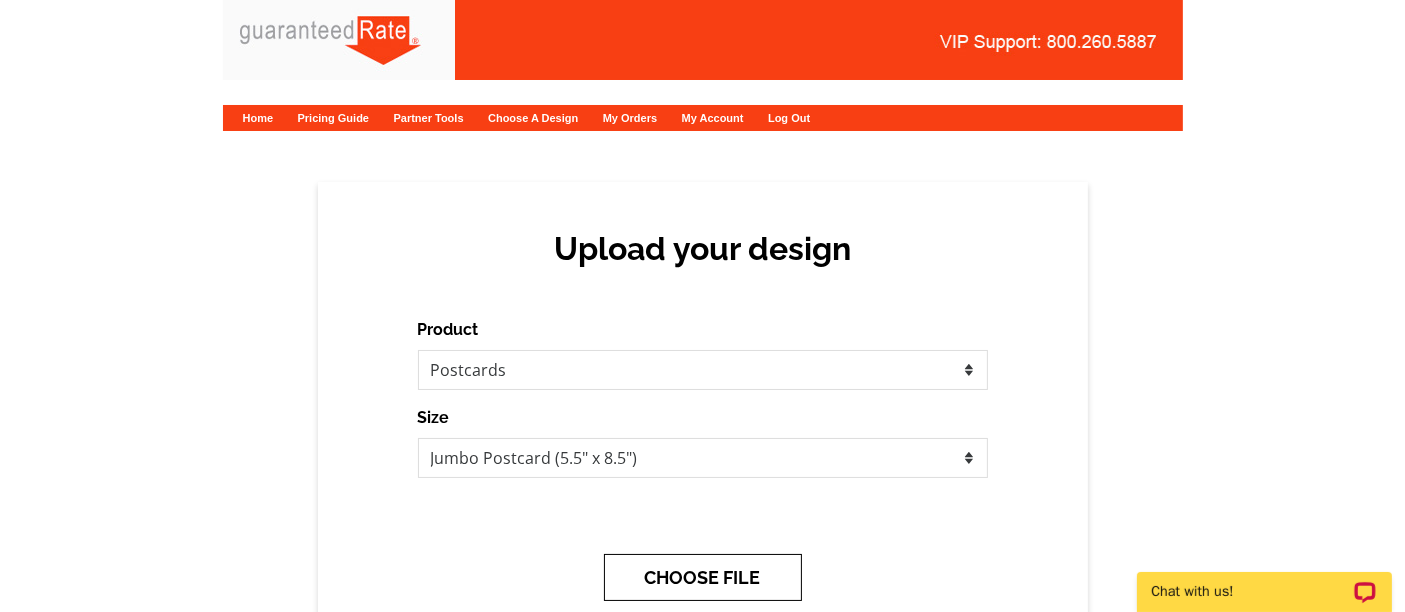 click on "CHOOSE FILE" at bounding box center [703, 577] 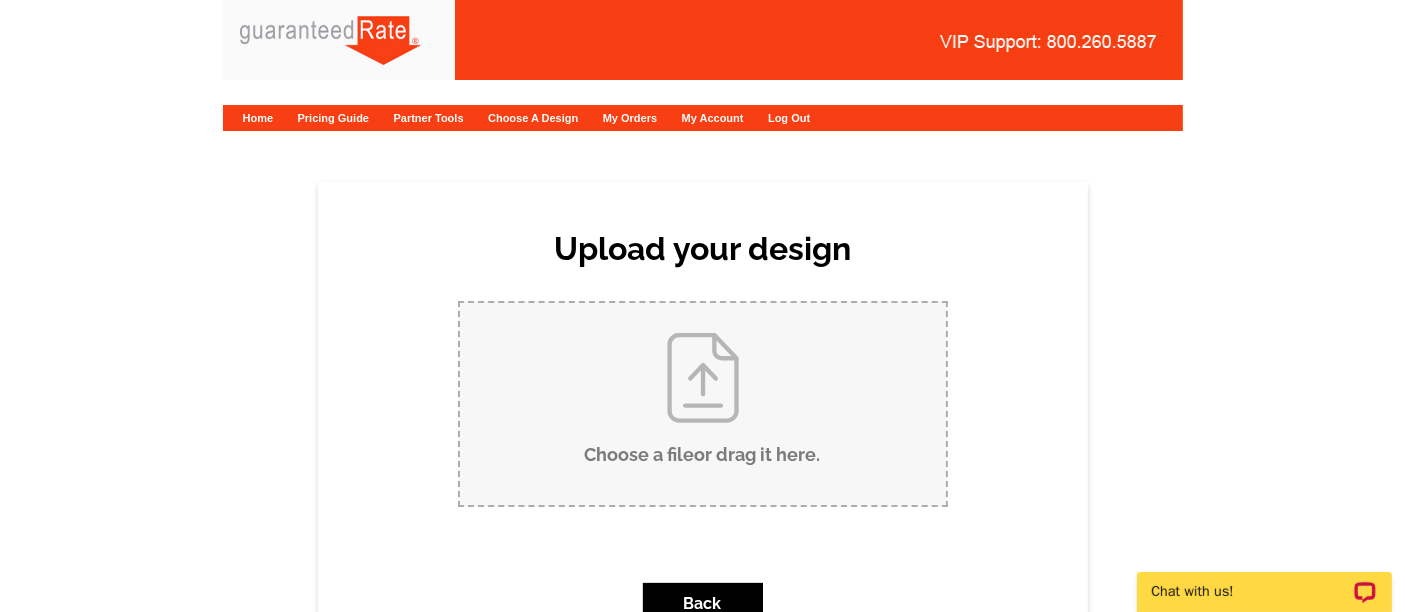 click on "Choose a file  or drag it here ." at bounding box center (703, 404) 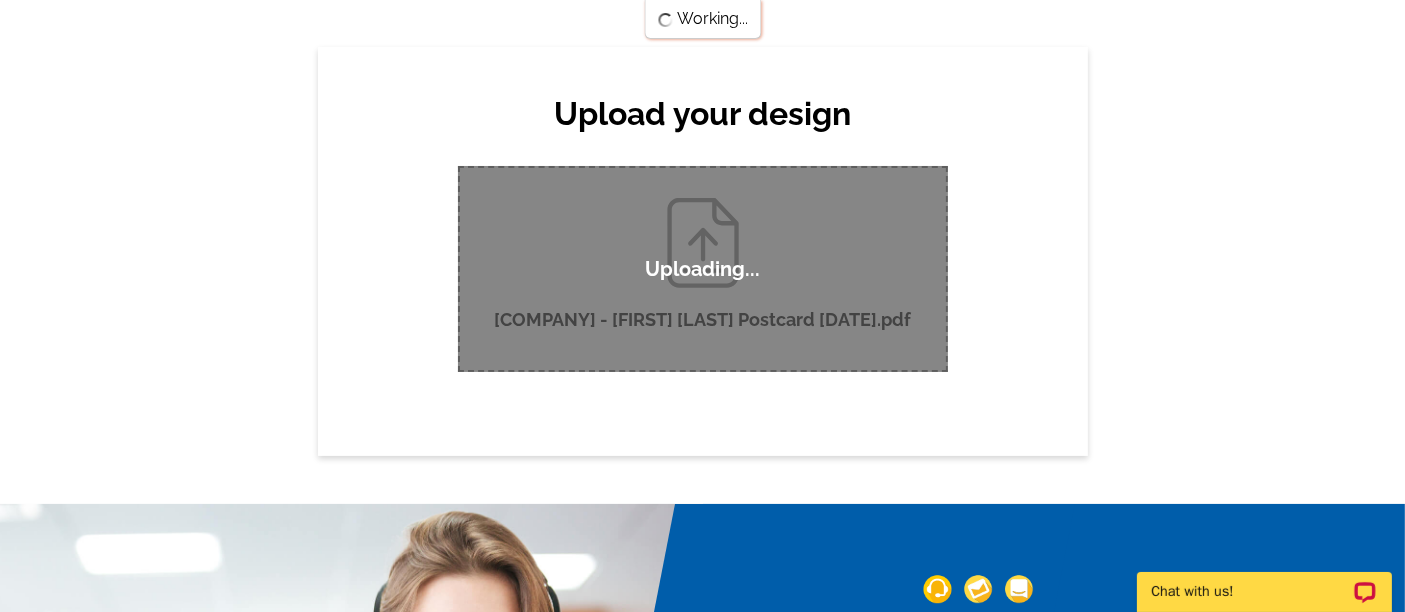 scroll, scrollTop: 133, scrollLeft: 0, axis: vertical 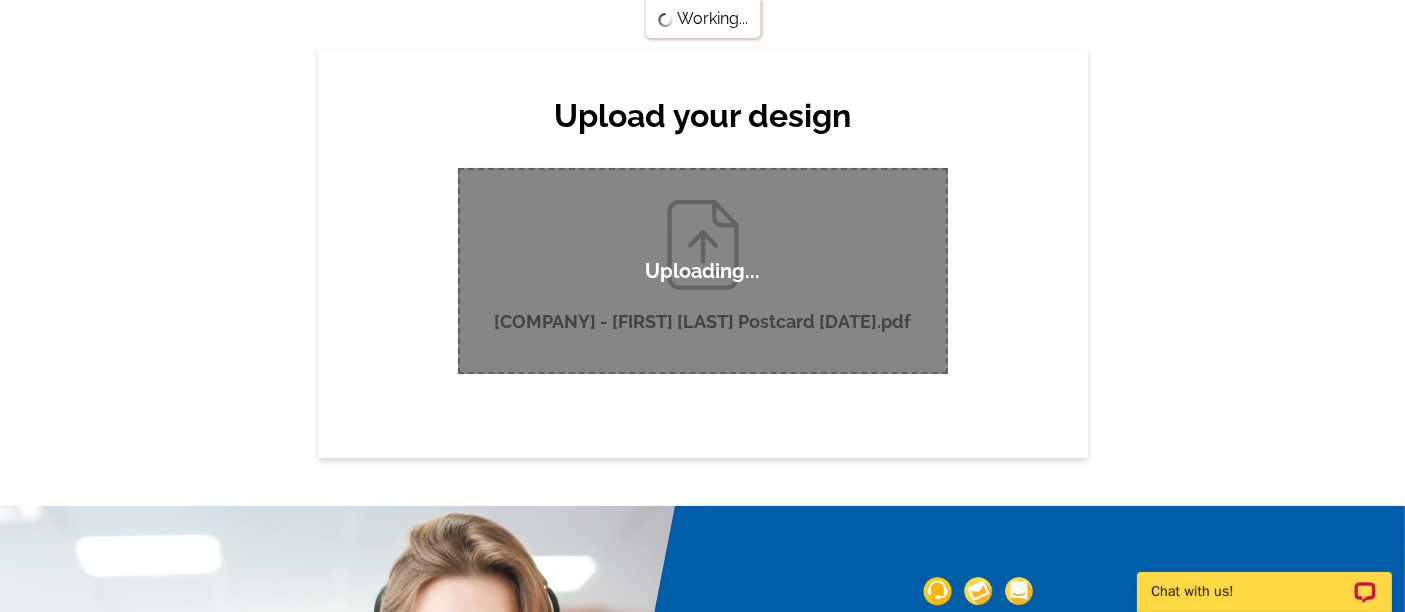type 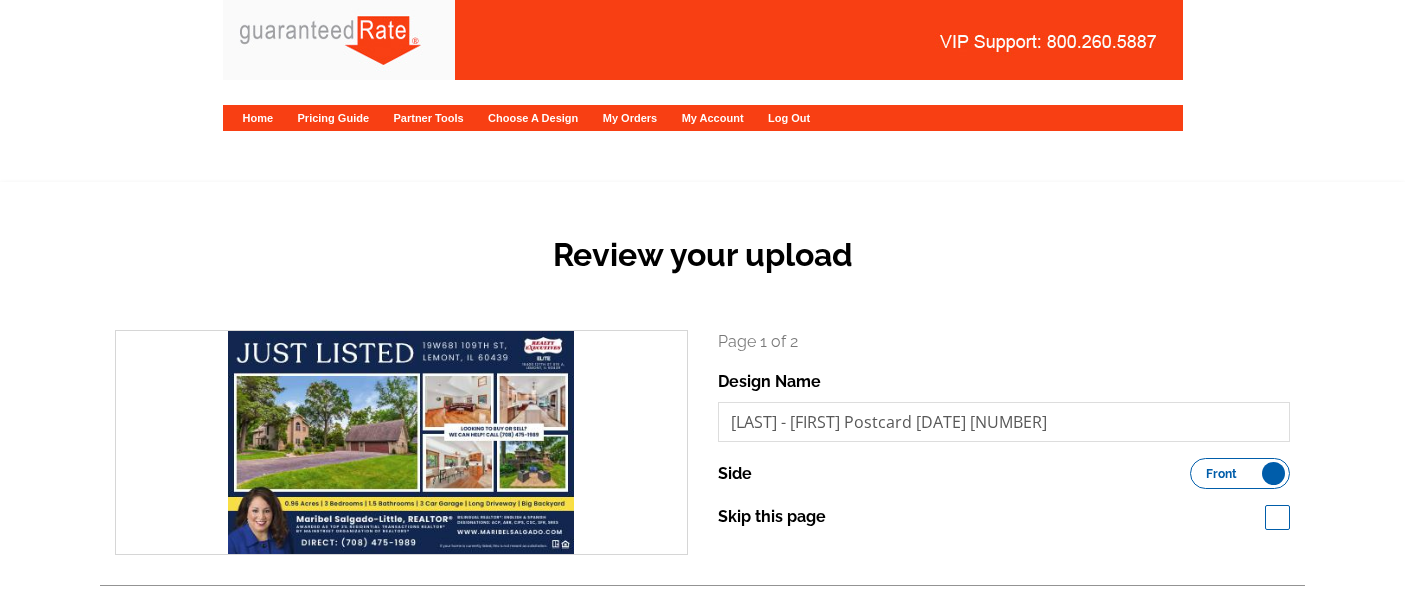 scroll, scrollTop: 0, scrollLeft: 0, axis: both 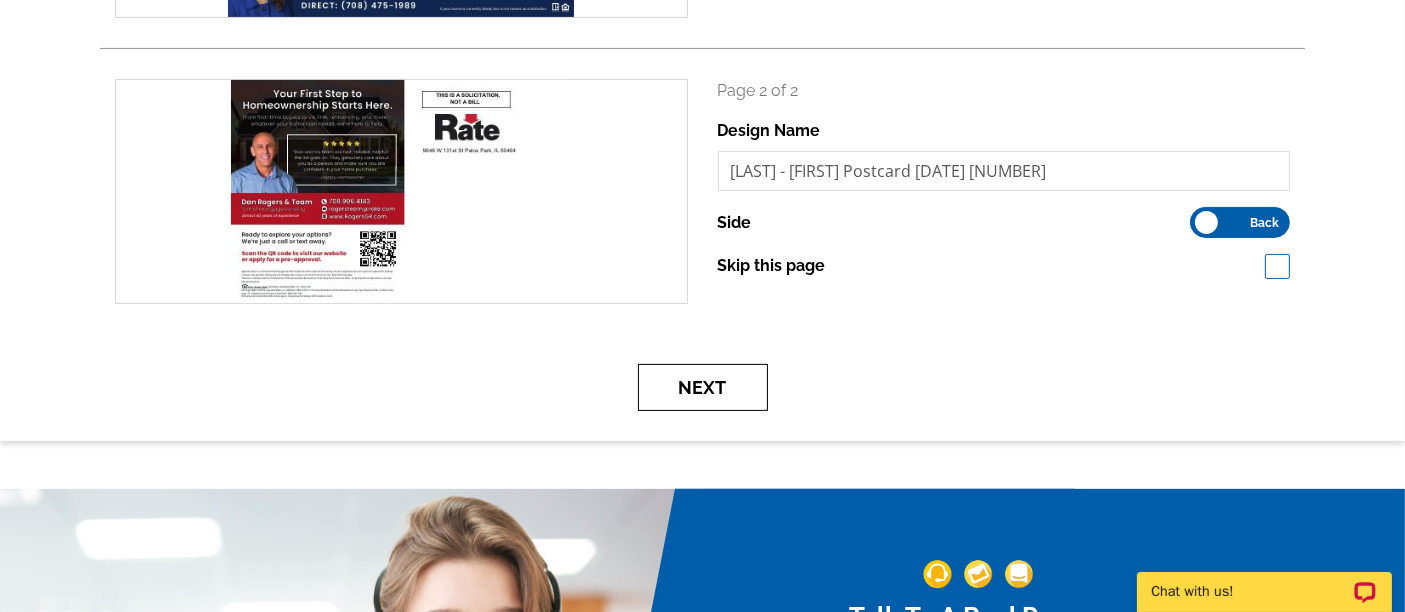 click on "Next" at bounding box center (703, 387) 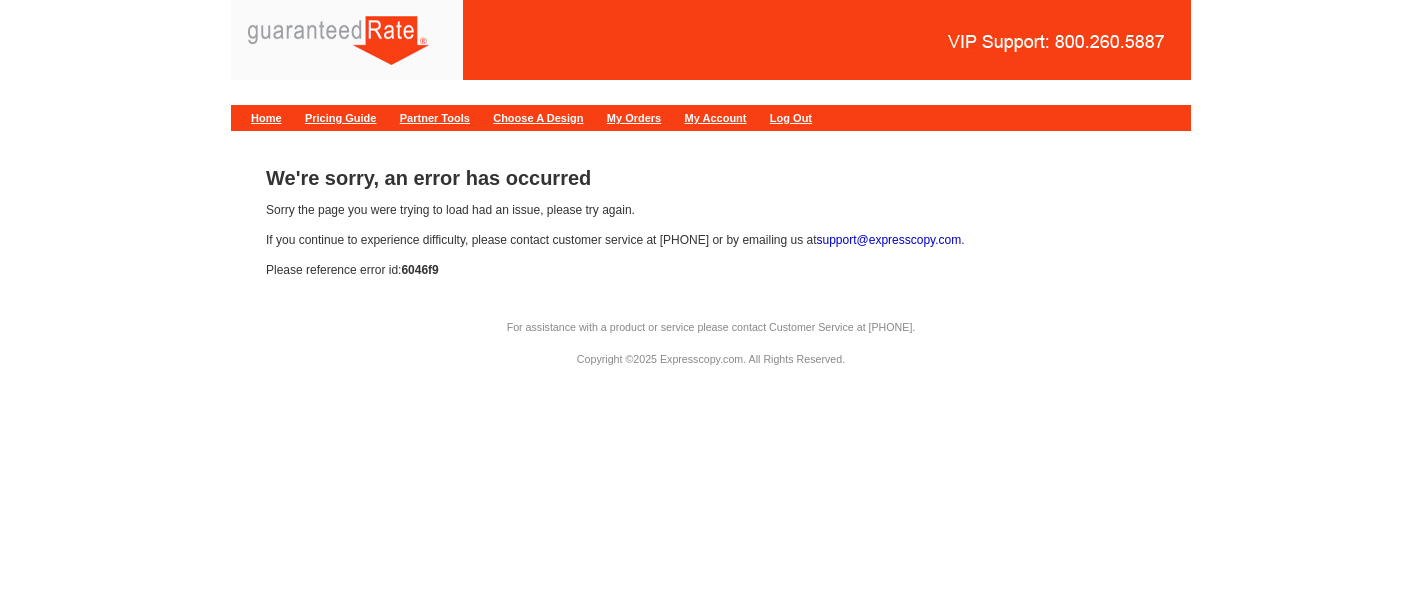 scroll, scrollTop: 0, scrollLeft: 0, axis: both 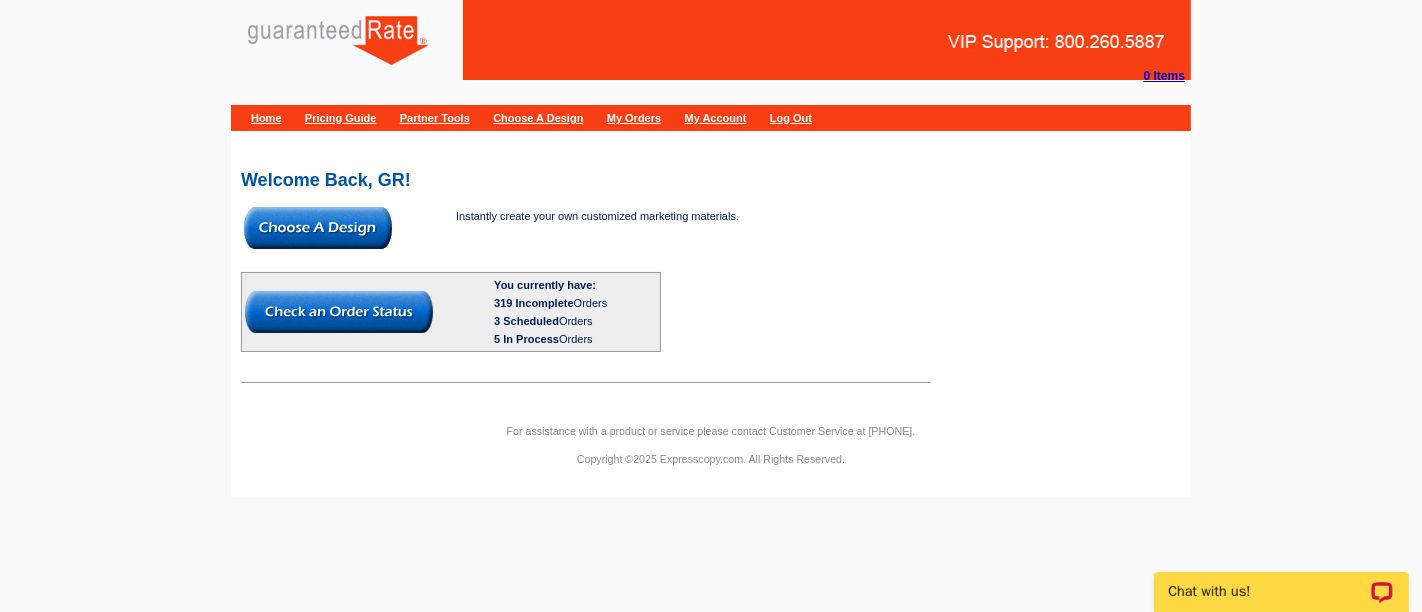 click at bounding box center (318, 228) 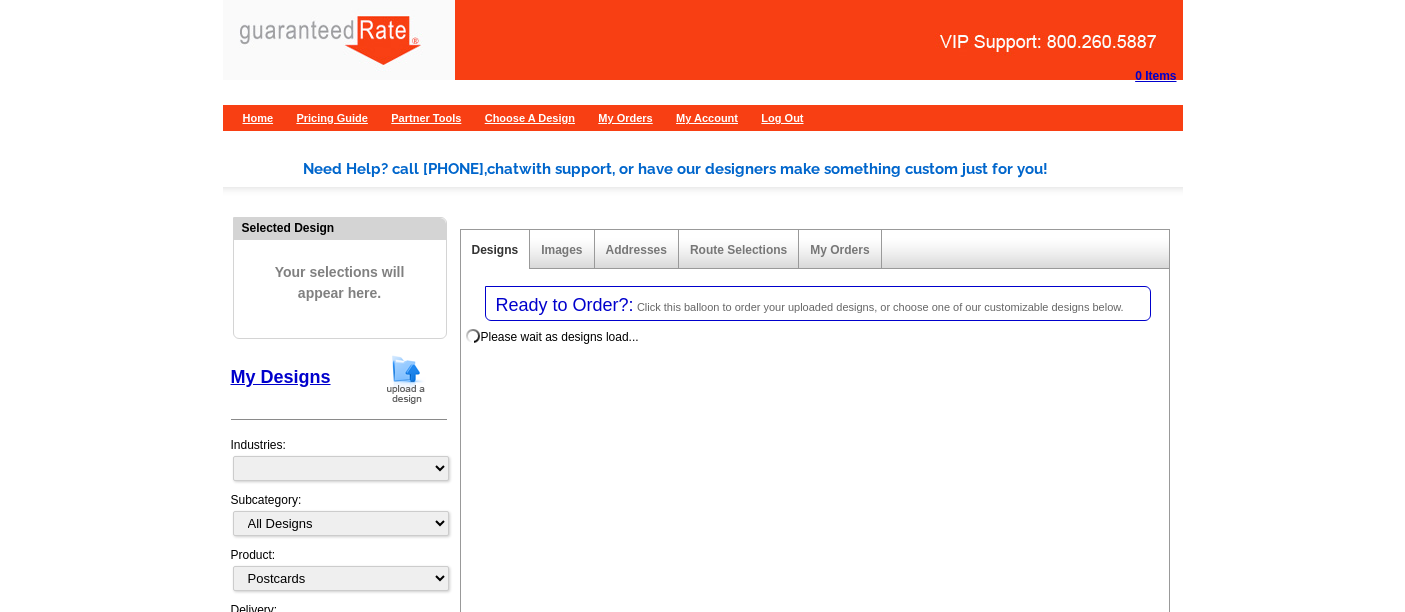 select on "1" 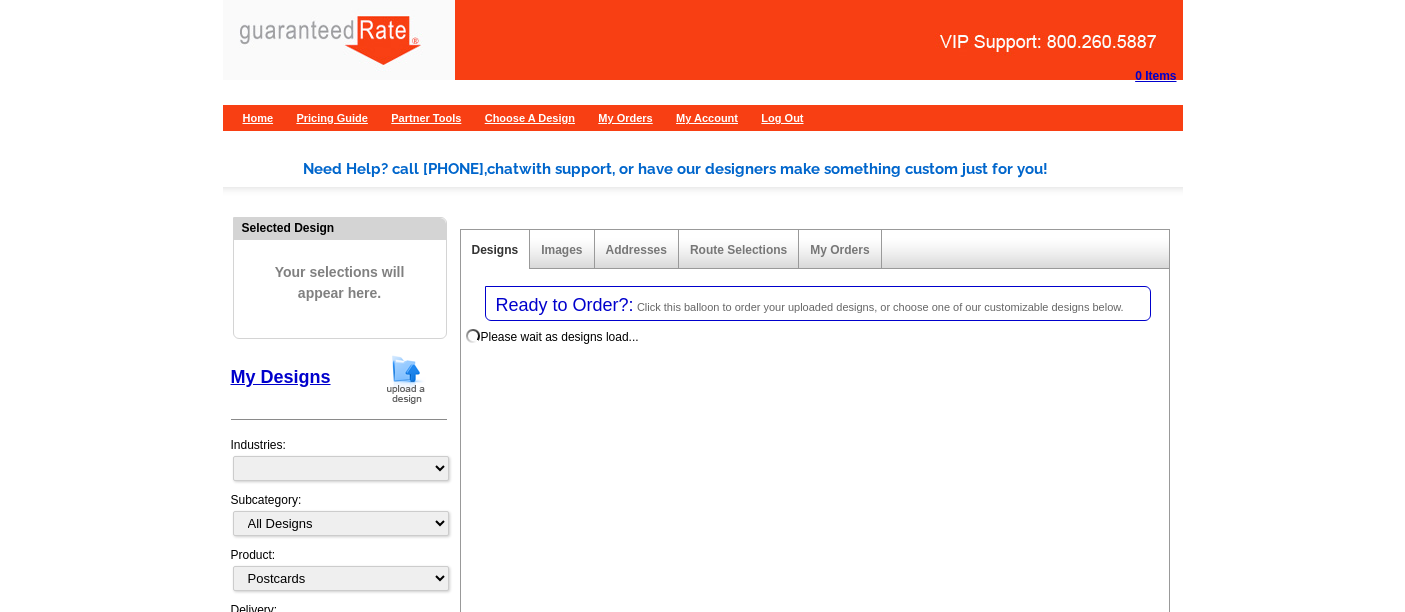 select on "2" 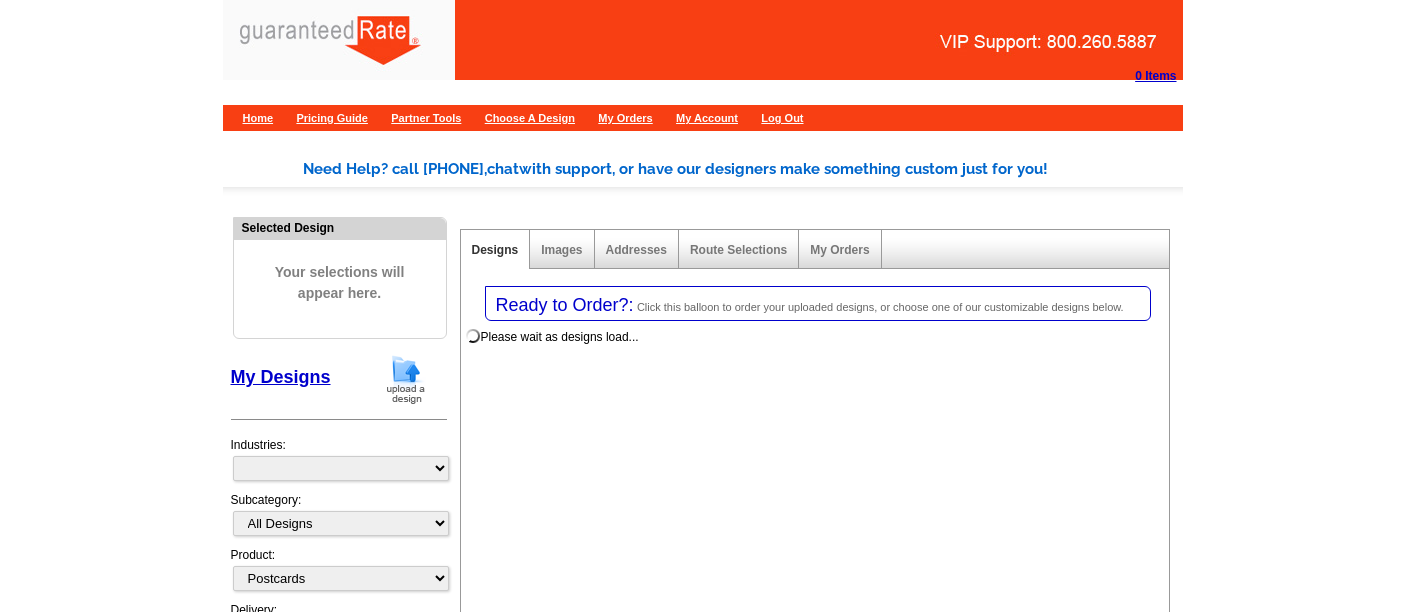 scroll, scrollTop: 0, scrollLeft: 0, axis: both 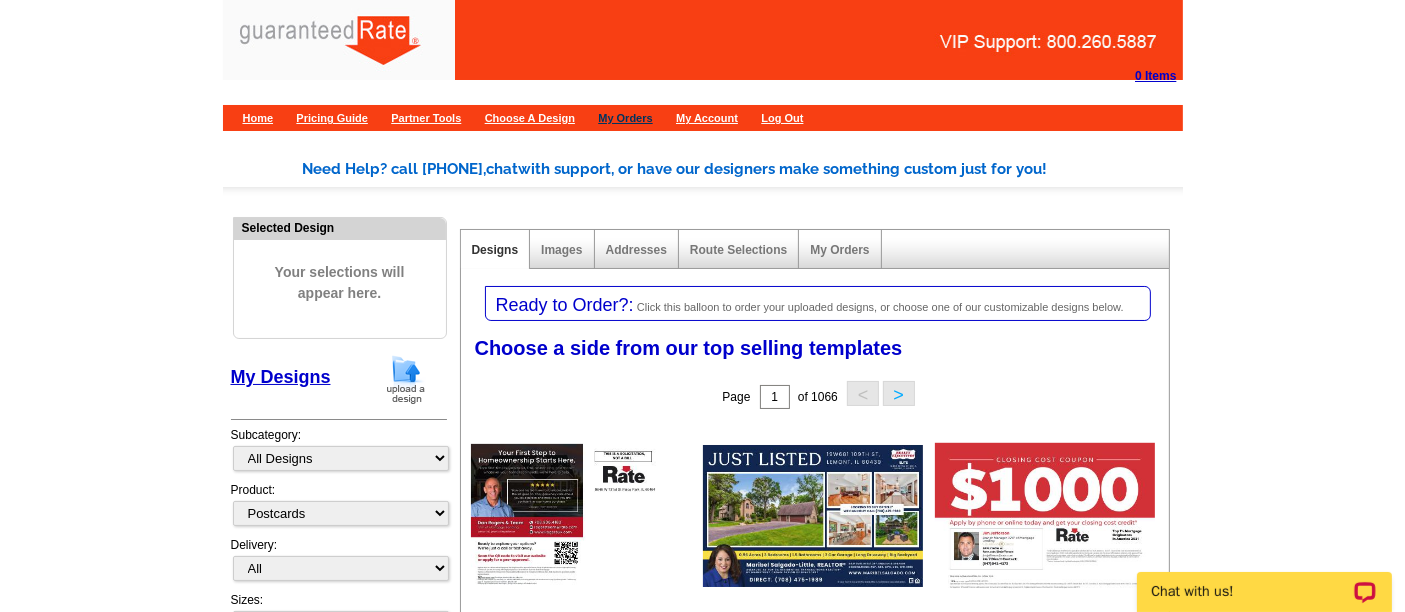click on "My Orders" at bounding box center [625, 118] 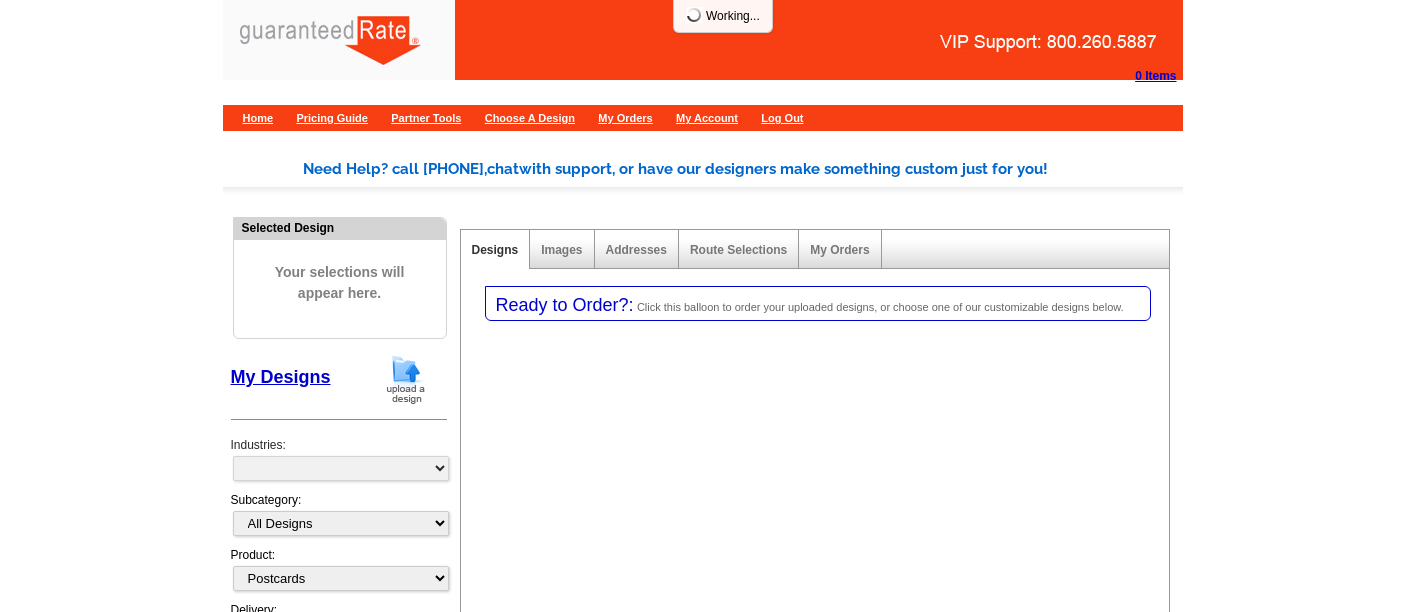 select on "1" 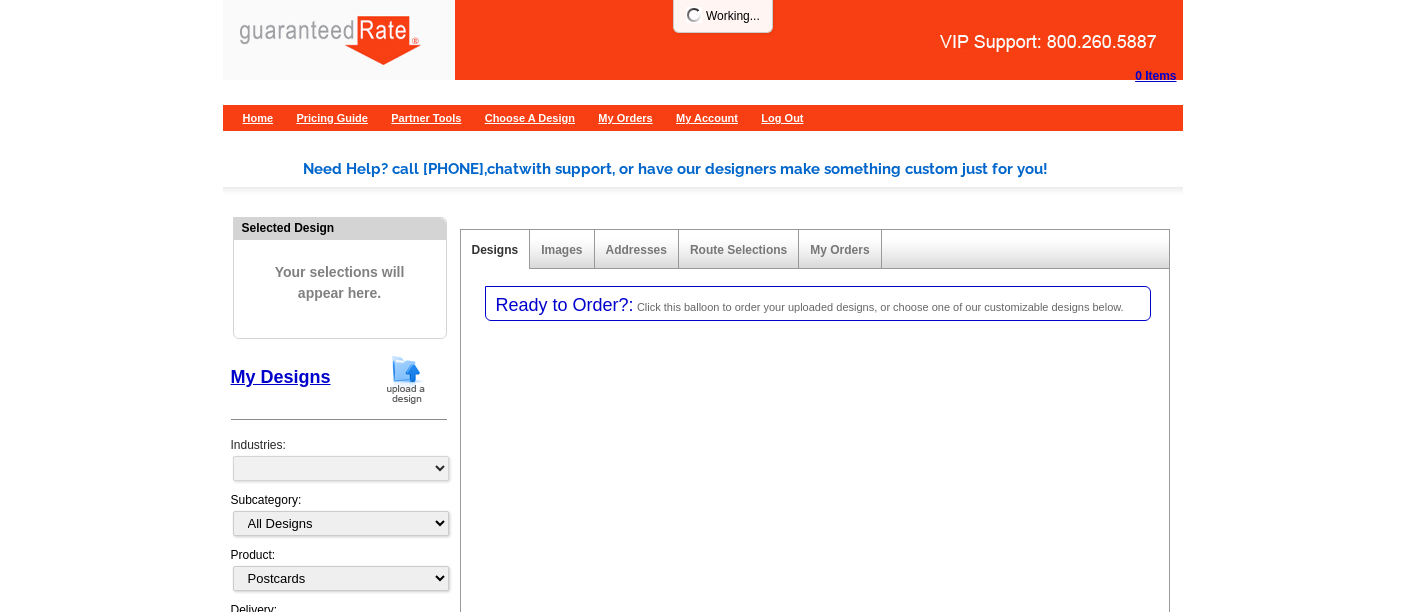 select on "2" 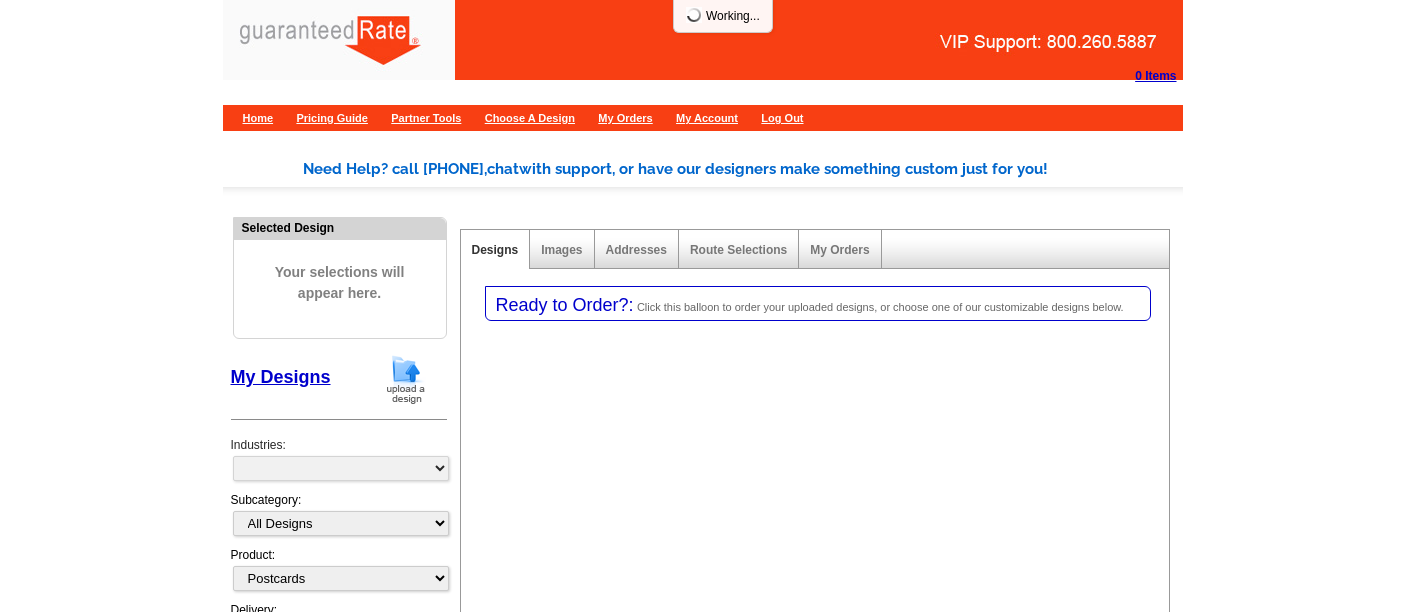 scroll, scrollTop: 0, scrollLeft: 0, axis: both 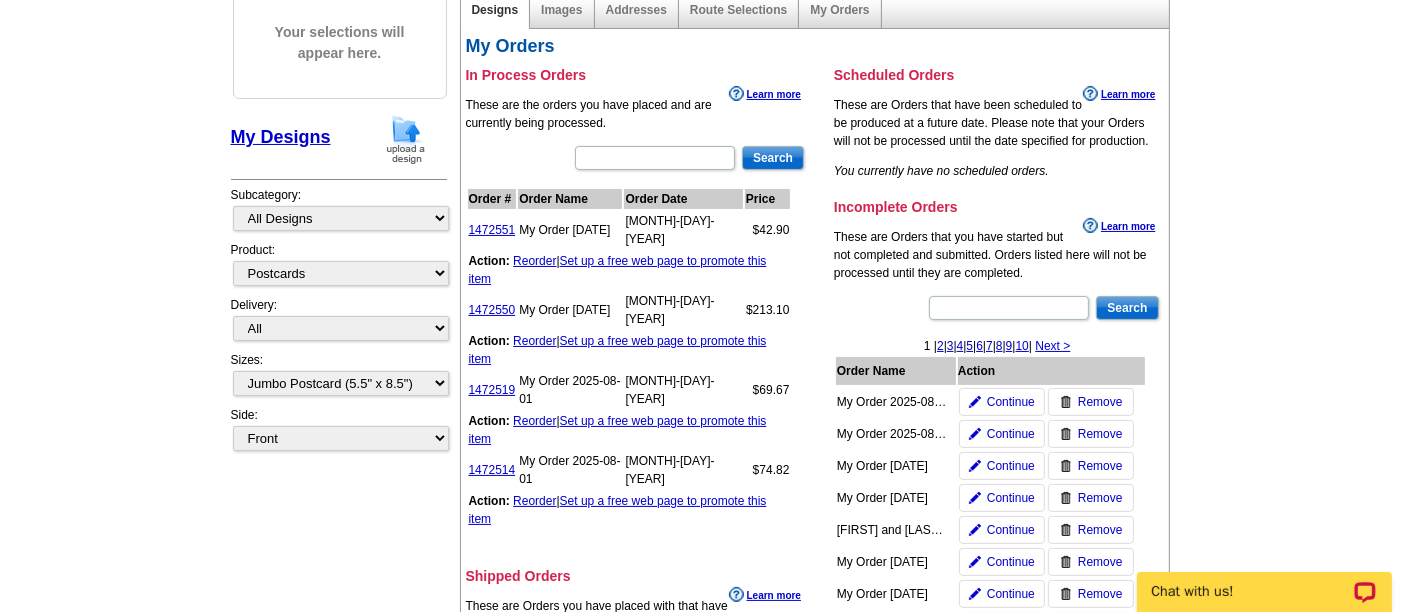 click at bounding box center [406, 139] 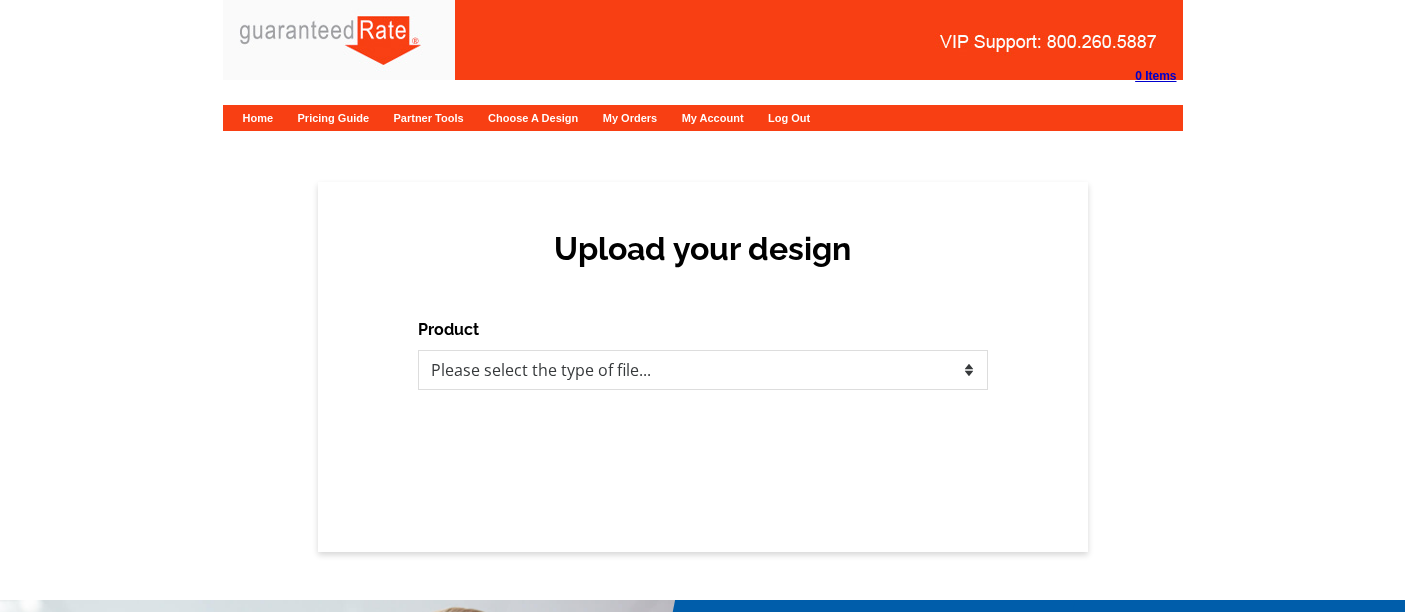scroll, scrollTop: 0, scrollLeft: 0, axis: both 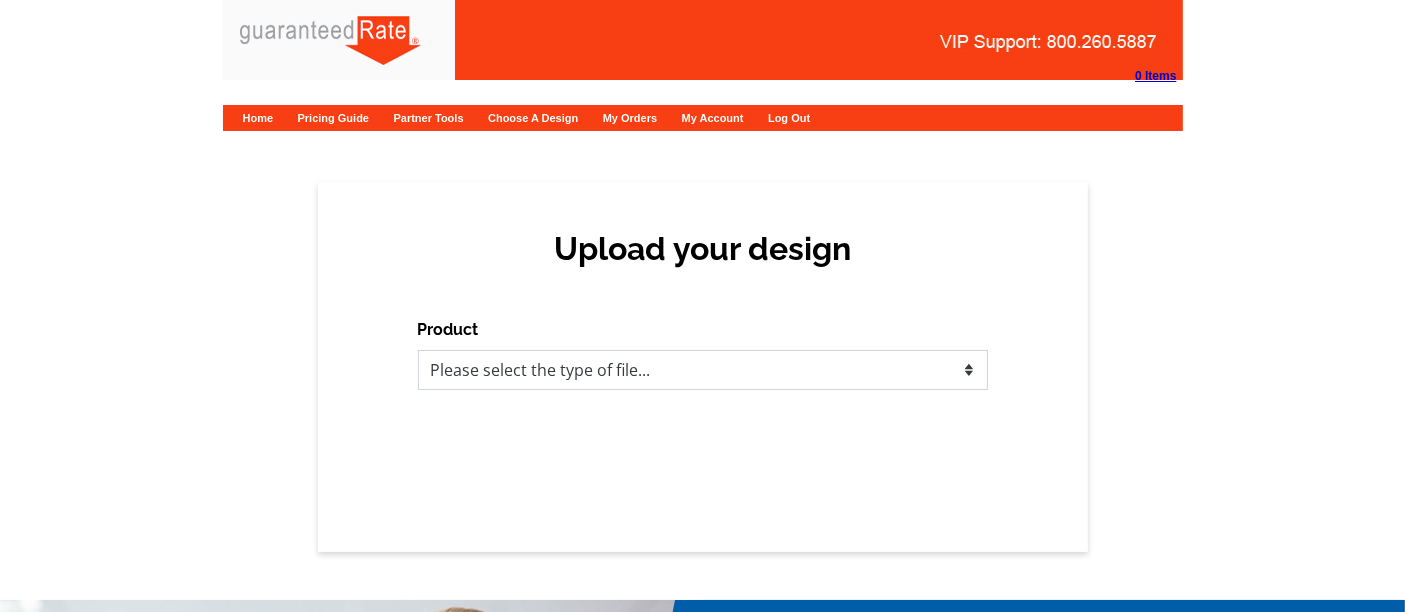 click on "Please select the type of file...
Postcards
Calendars
Business Cards
Letters and flyers
Greeting Cards" at bounding box center (703, 370) 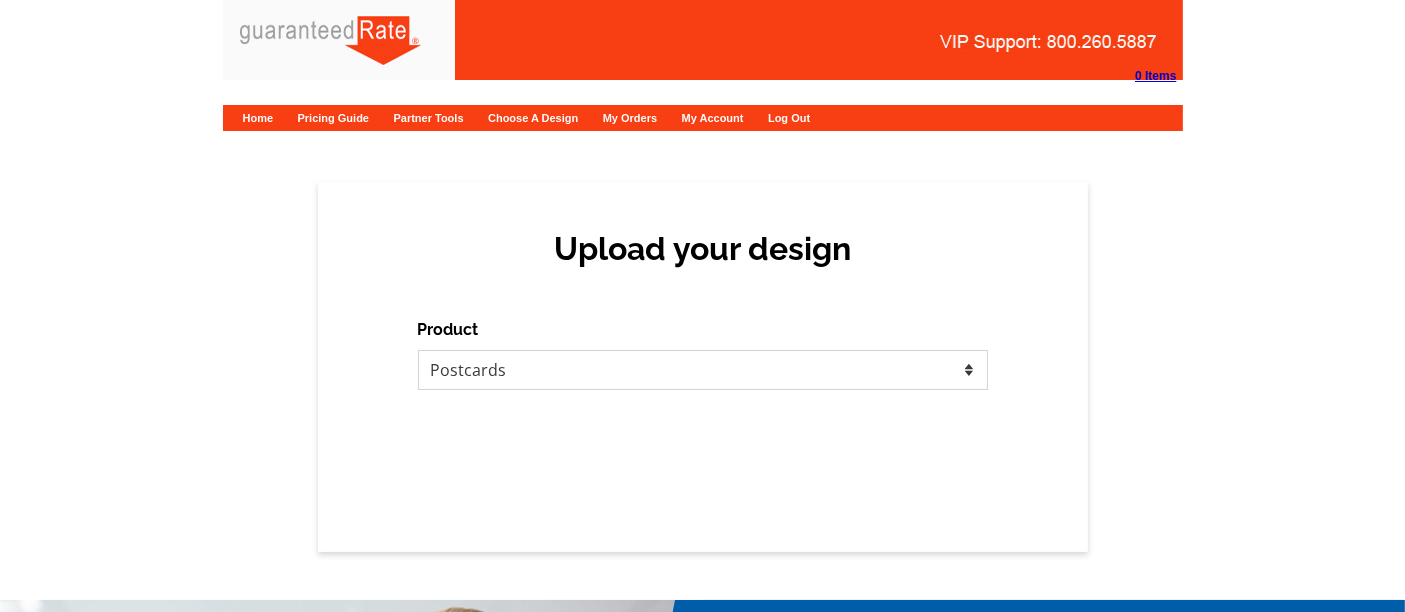 click on "Please select the type of file...
Postcards
Calendars
Business Cards
Letters and flyers
Greeting Cards" at bounding box center [703, 370] 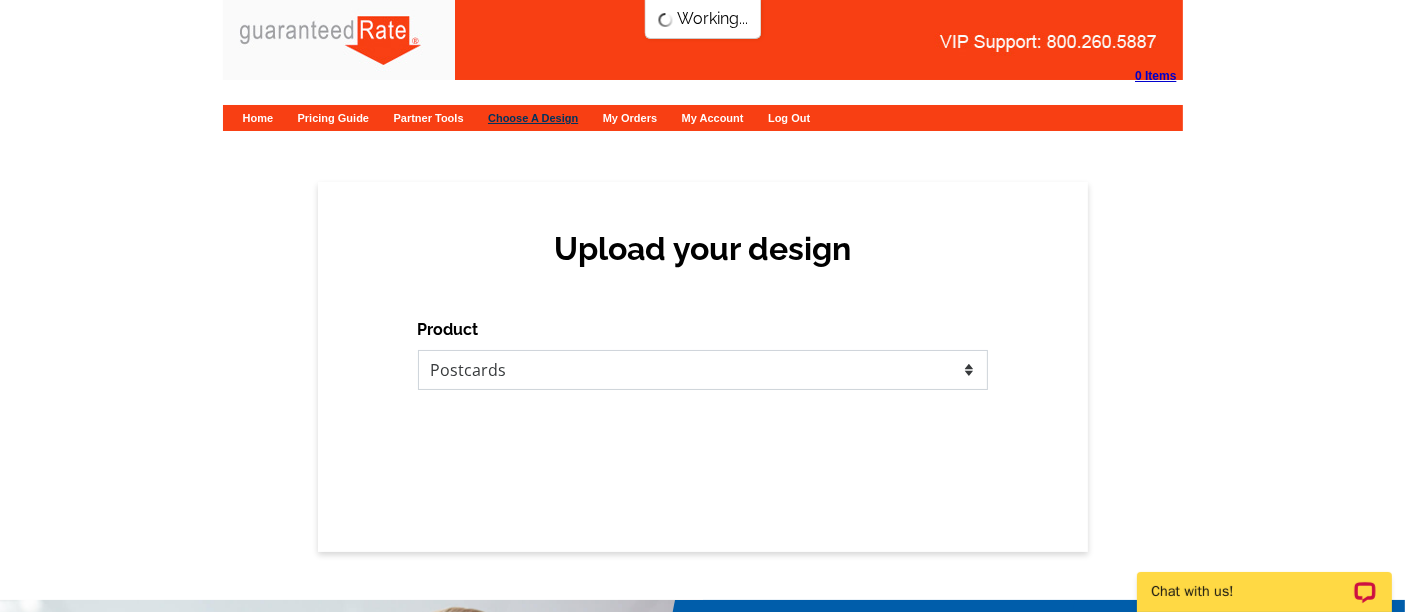 scroll, scrollTop: 0, scrollLeft: 0, axis: both 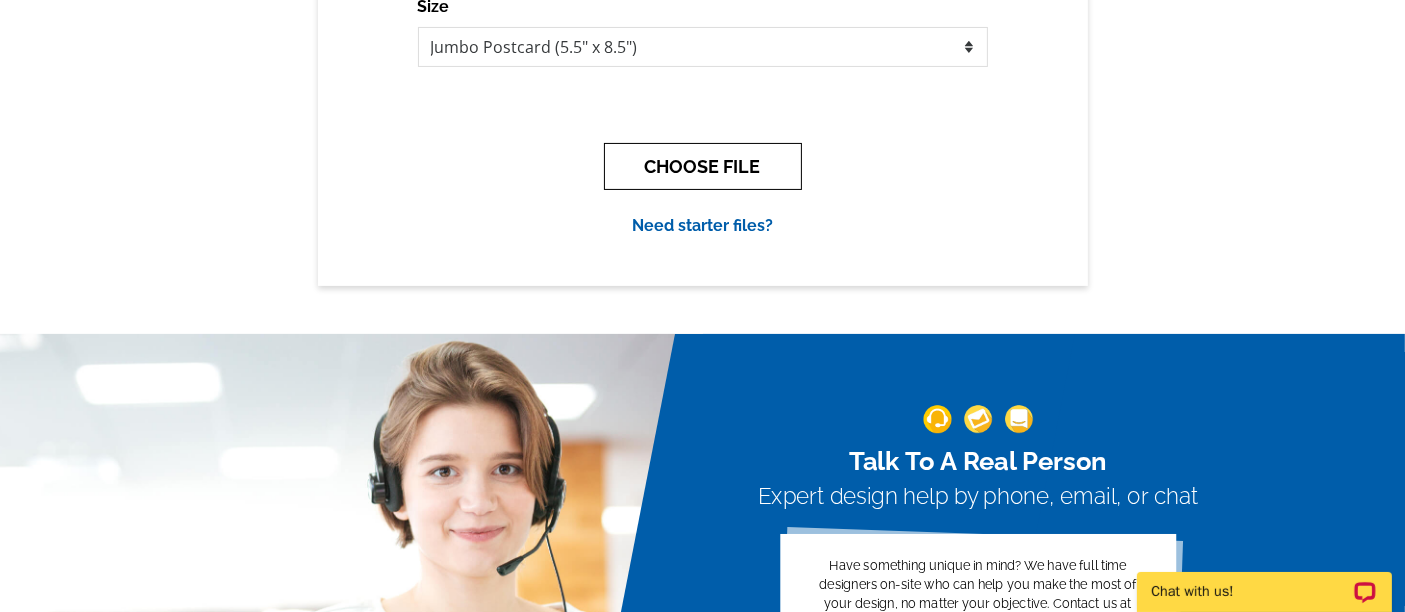 click on "CHOOSE FILE" at bounding box center [703, 166] 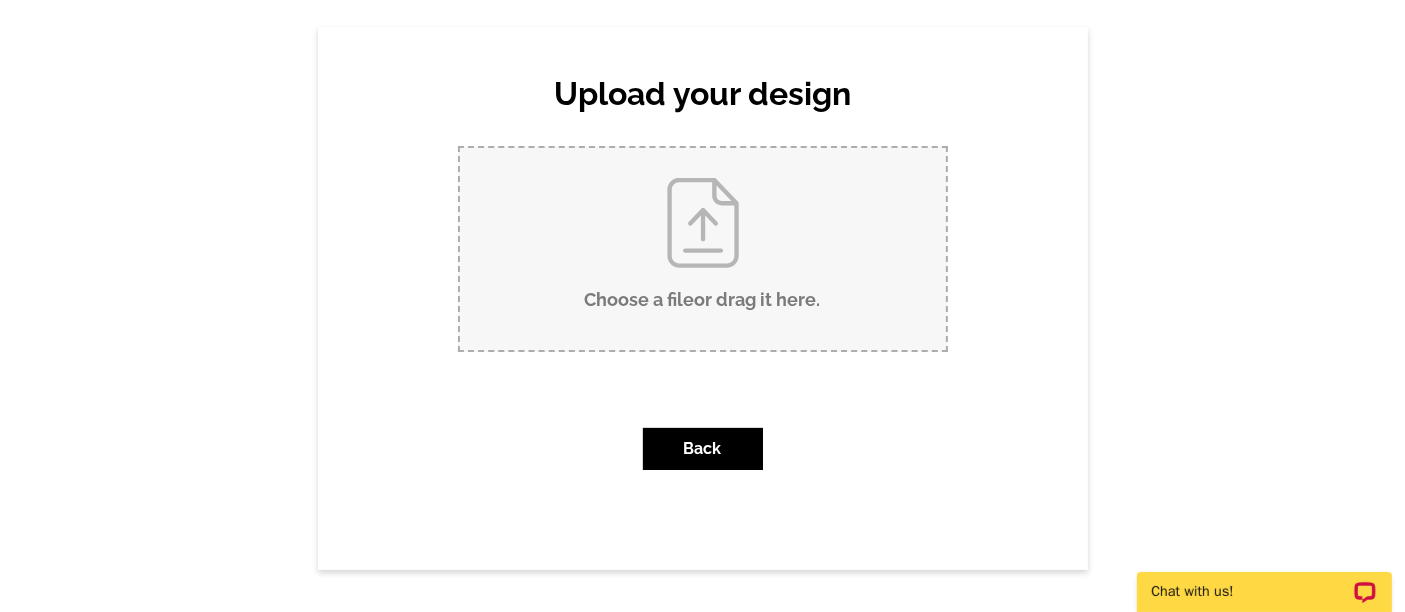scroll, scrollTop: 151, scrollLeft: 0, axis: vertical 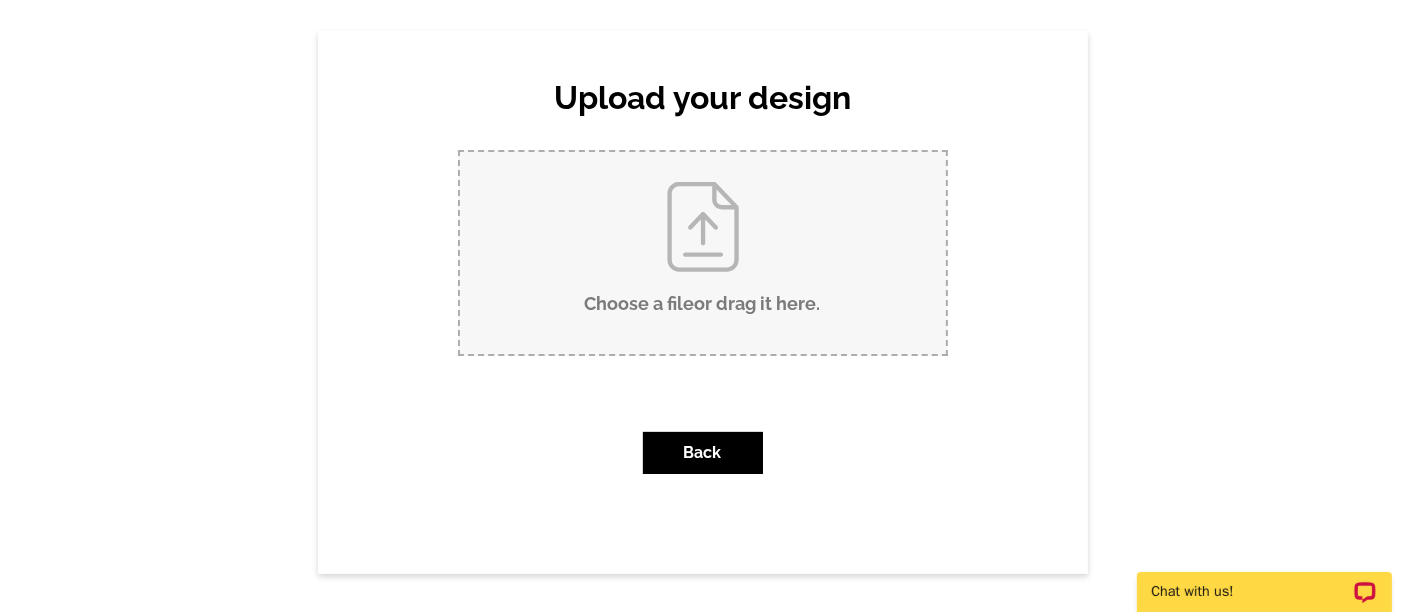 click on "Choose a file  or drag it here ." at bounding box center (703, 253) 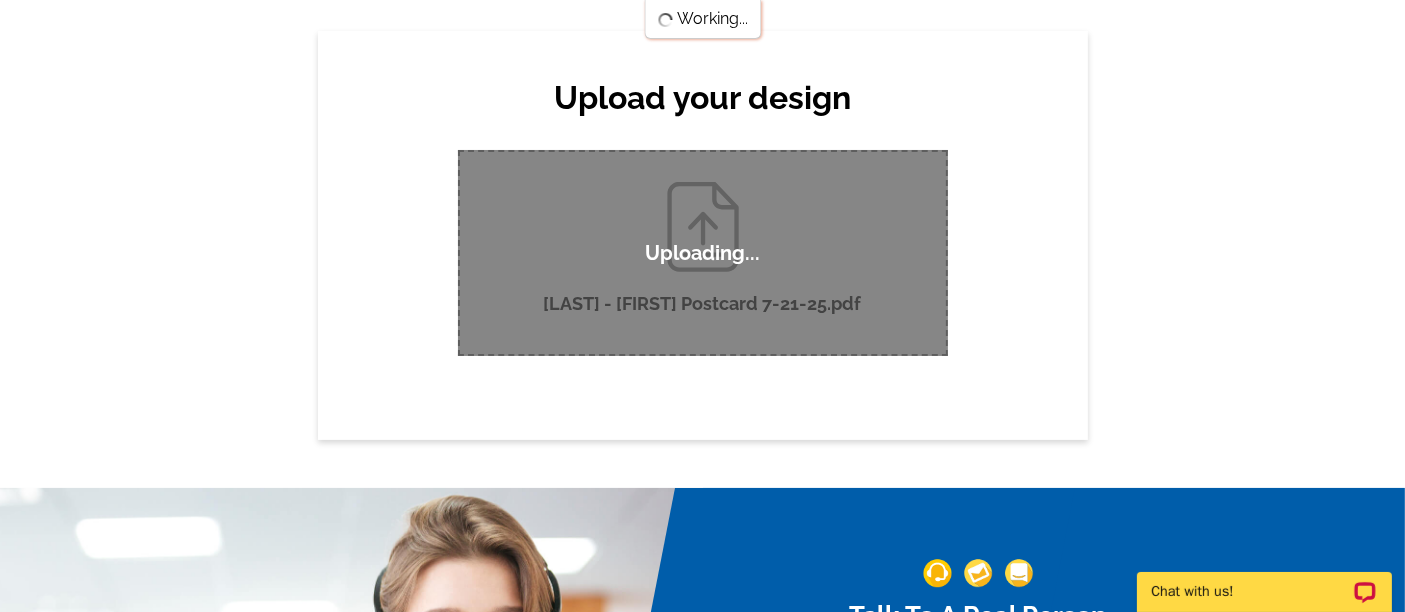 type 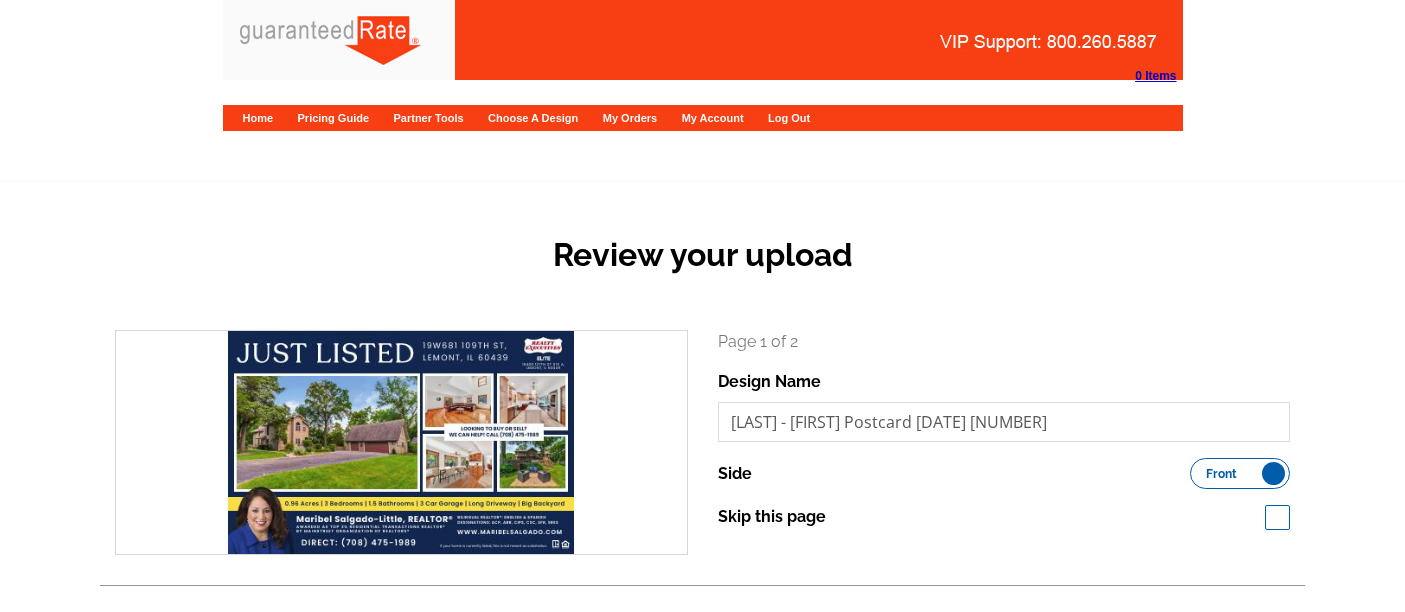 scroll, scrollTop: 0, scrollLeft: 0, axis: both 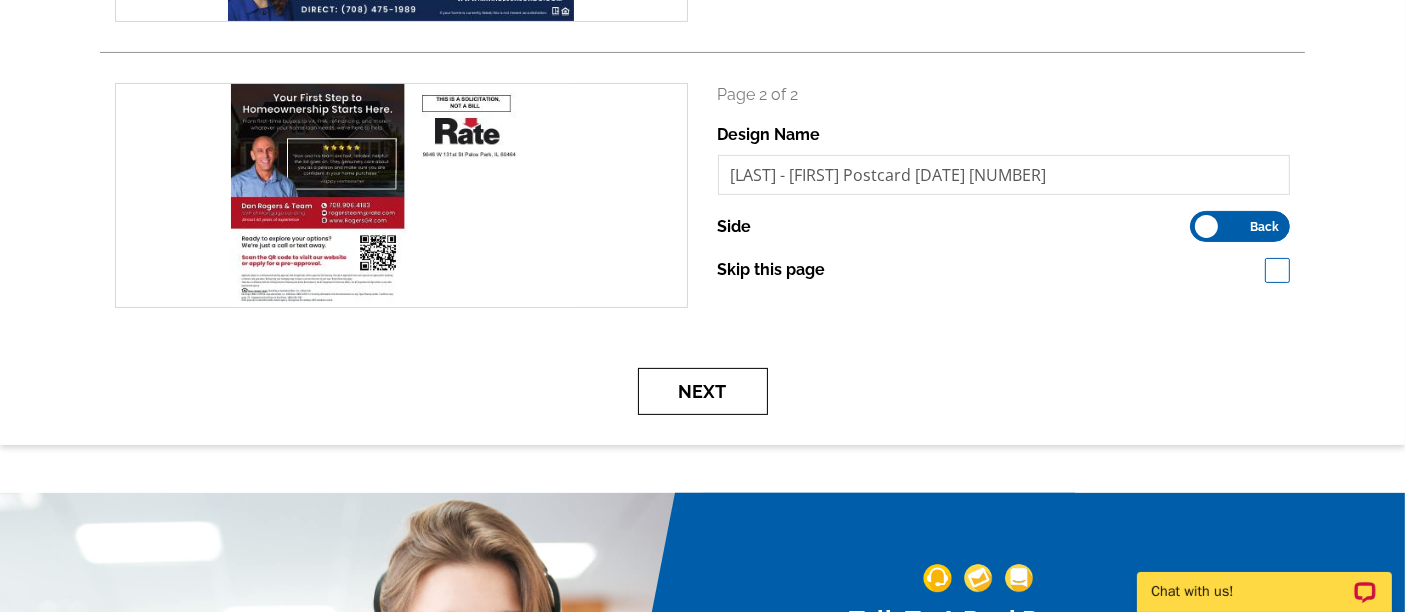 click on "Next" at bounding box center (703, 391) 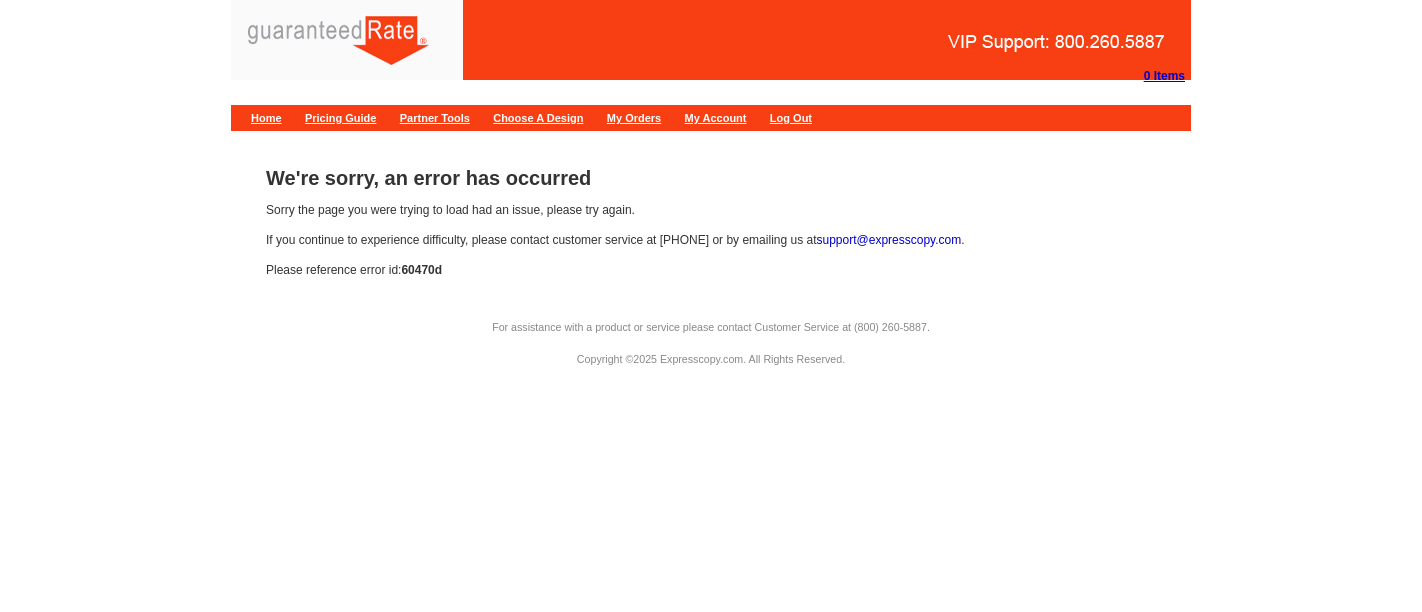 scroll, scrollTop: 0, scrollLeft: 0, axis: both 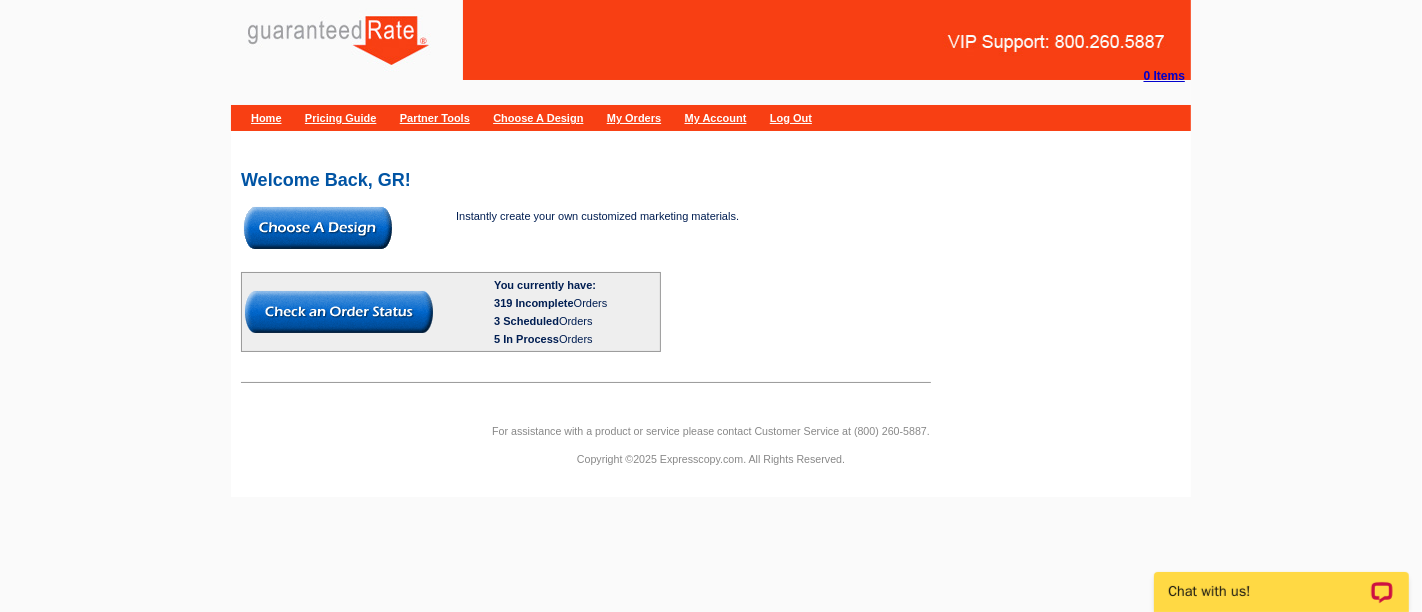 click at bounding box center (318, 228) 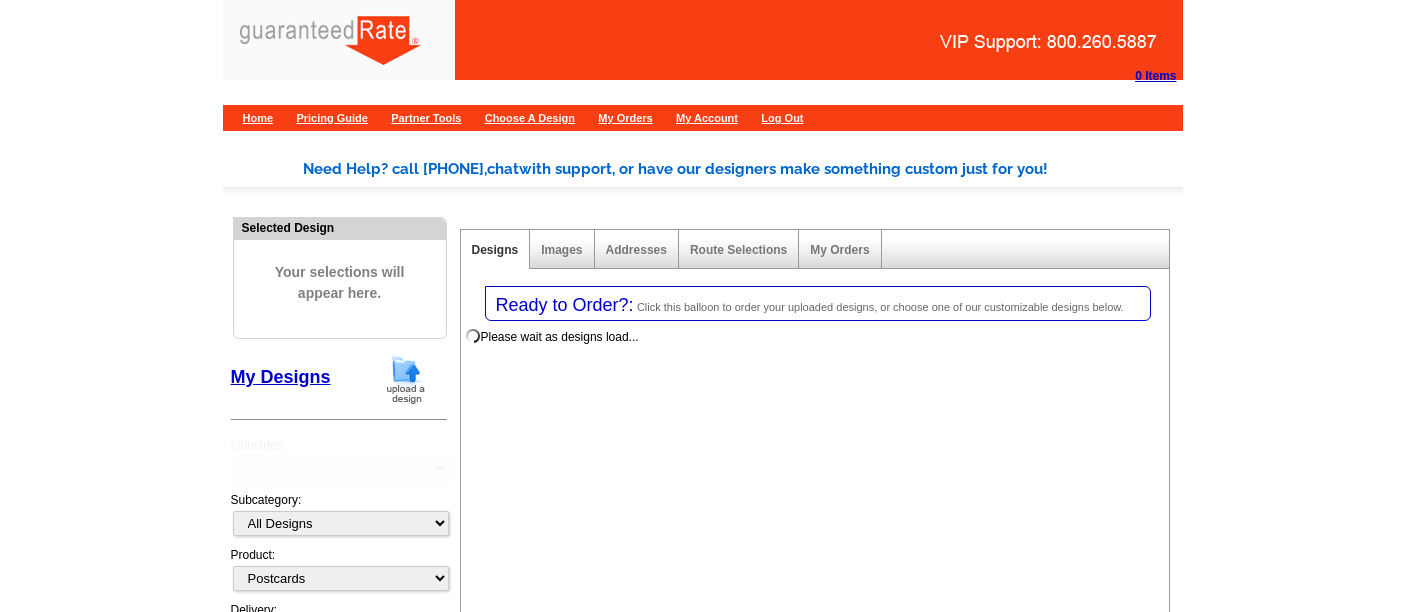 select on "1" 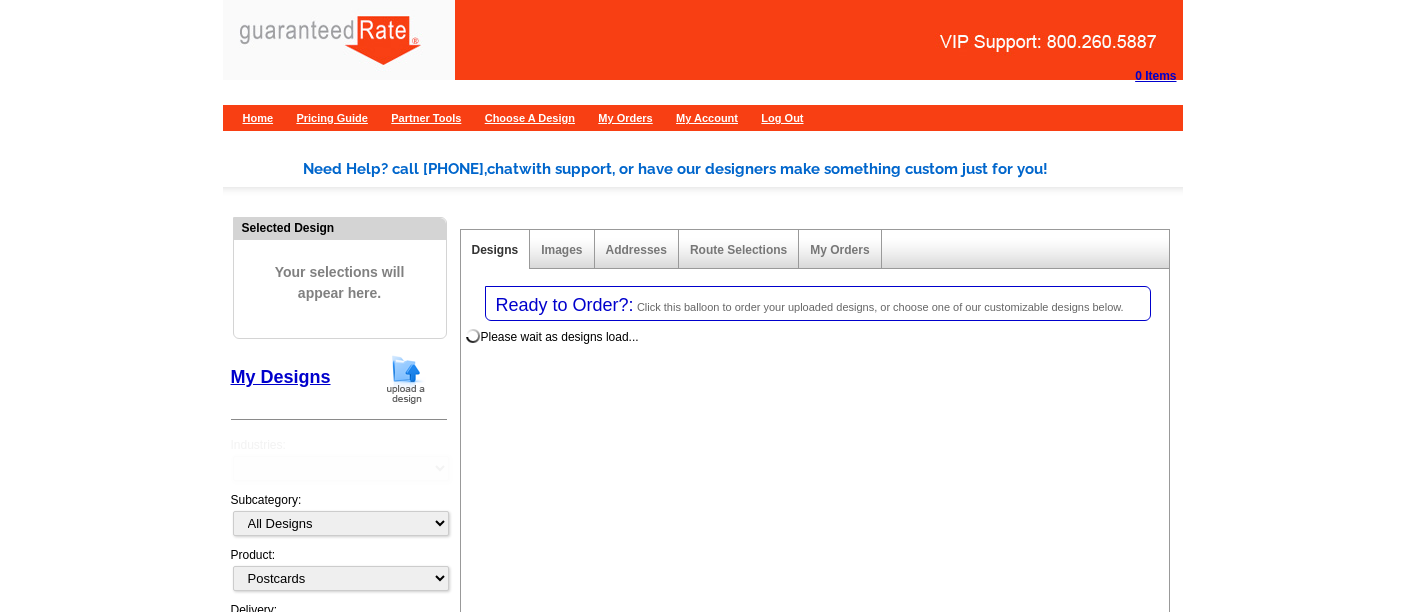 select on "2" 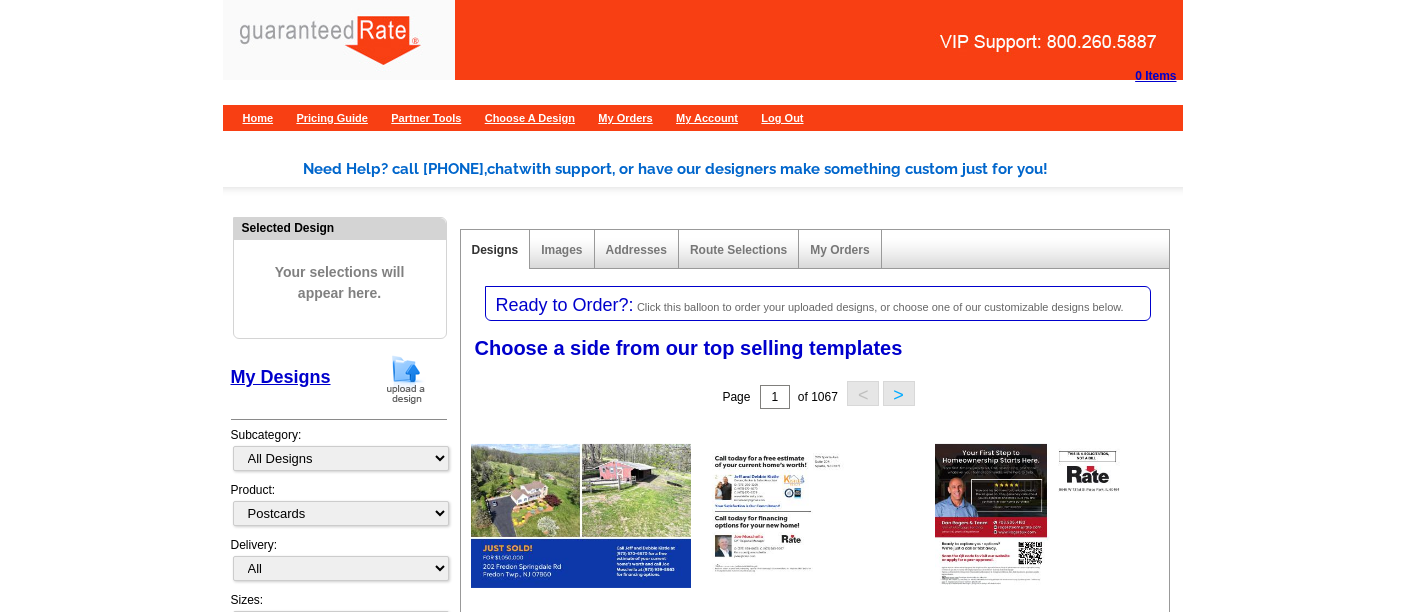 scroll, scrollTop: 0, scrollLeft: 0, axis: both 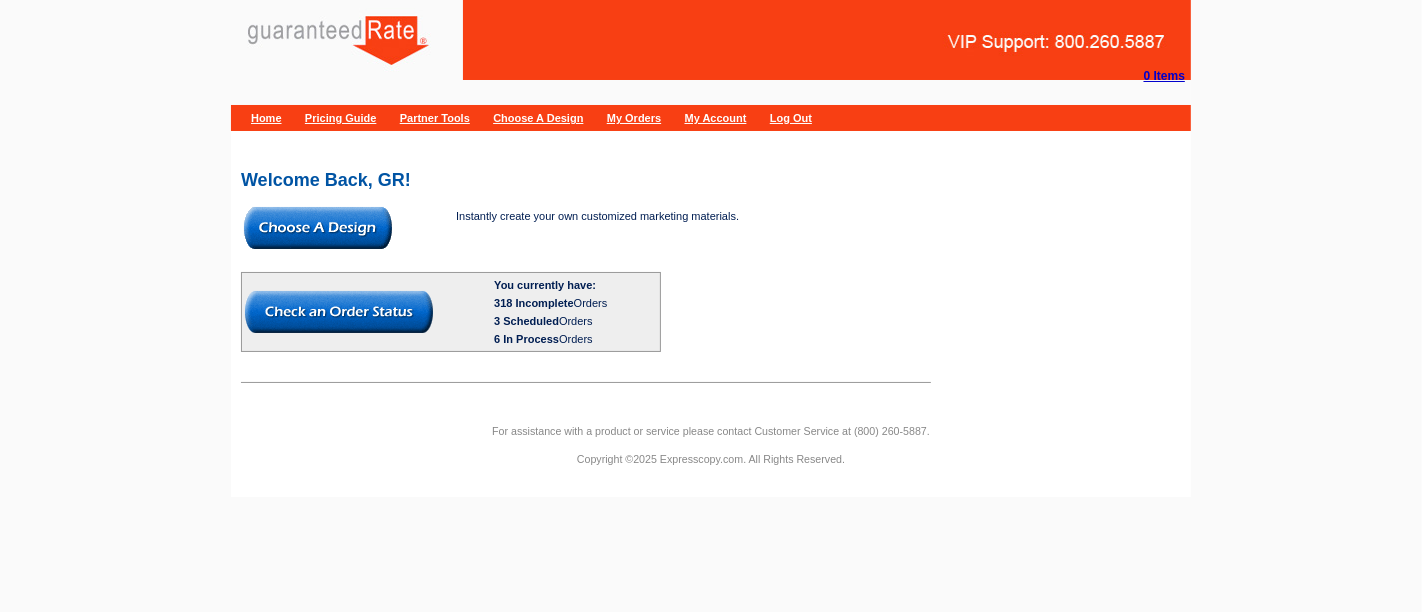 click at bounding box center (318, 228) 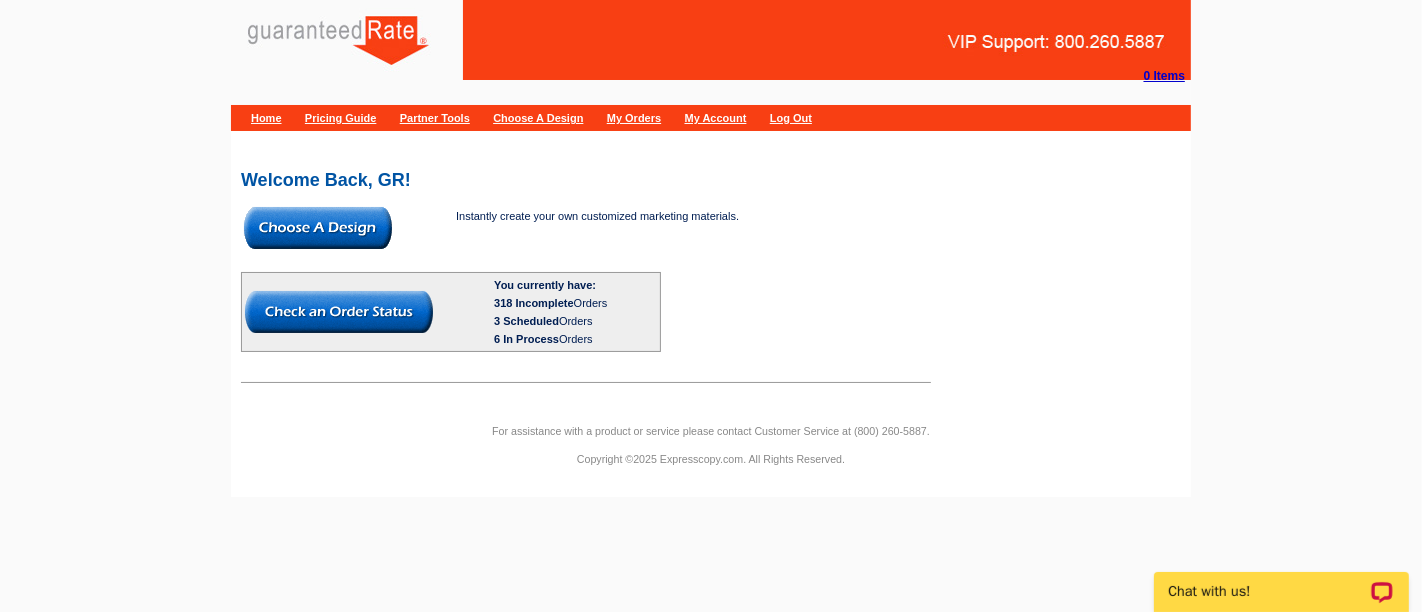 click on "My Orders" at bounding box center [634, 118] 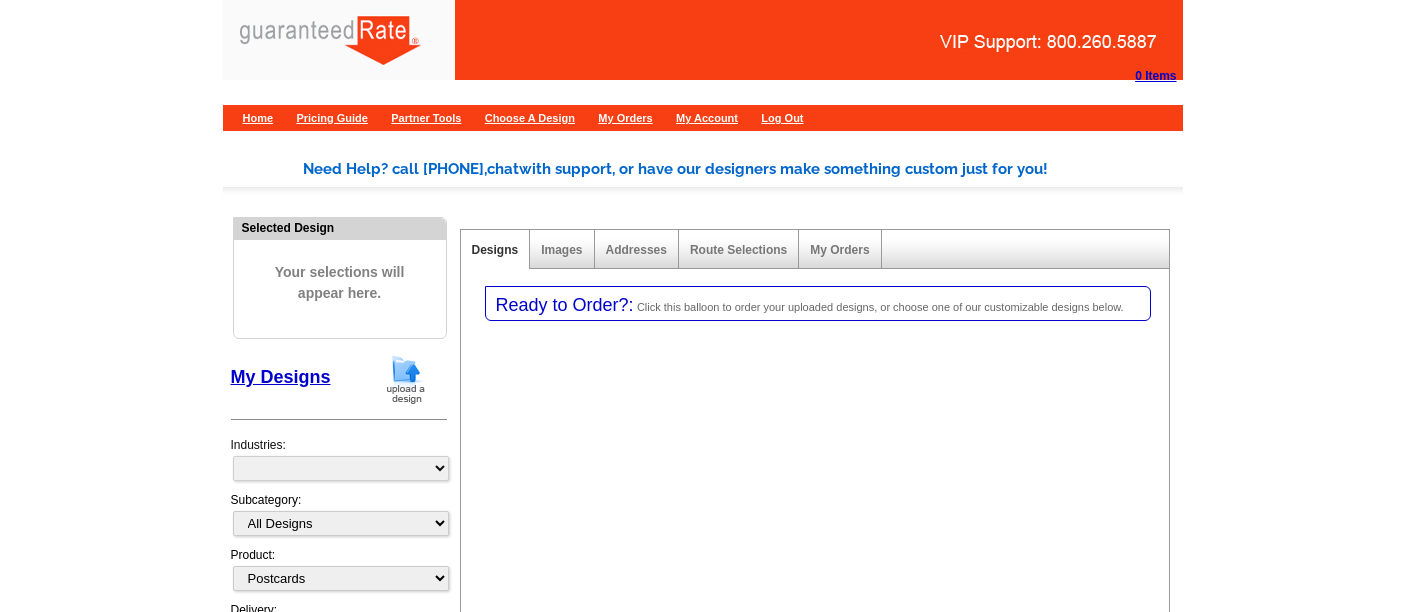 select on "1" 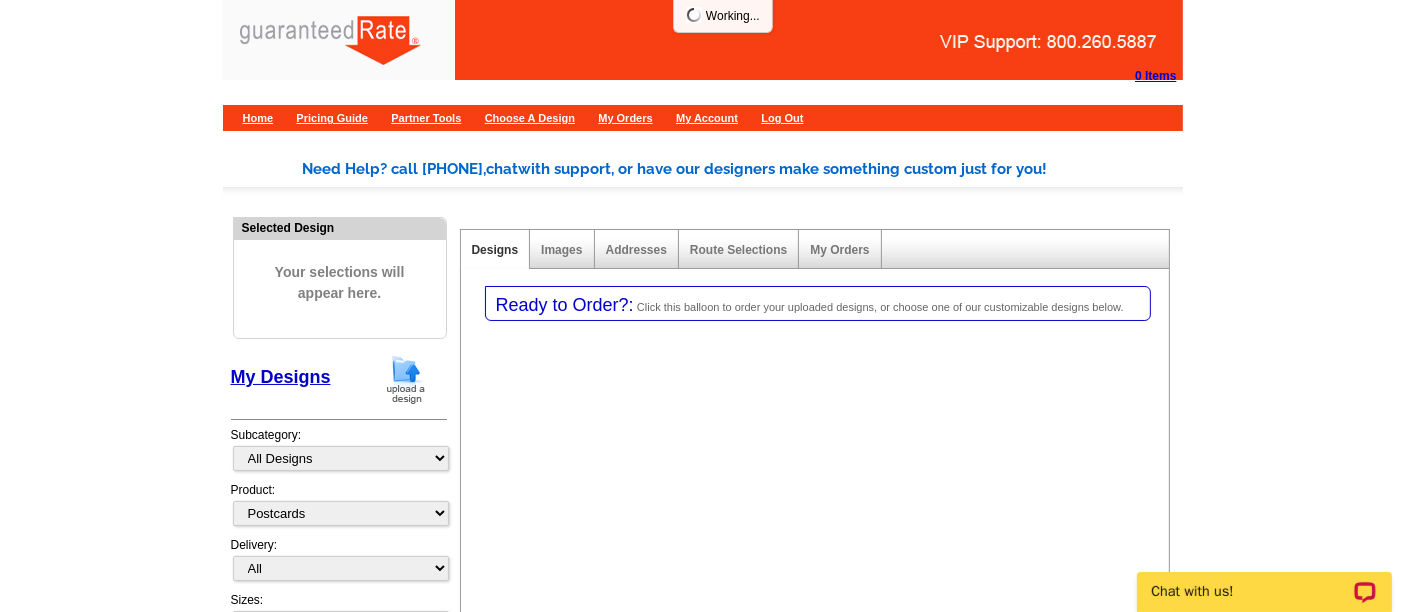scroll, scrollTop: 0, scrollLeft: 0, axis: both 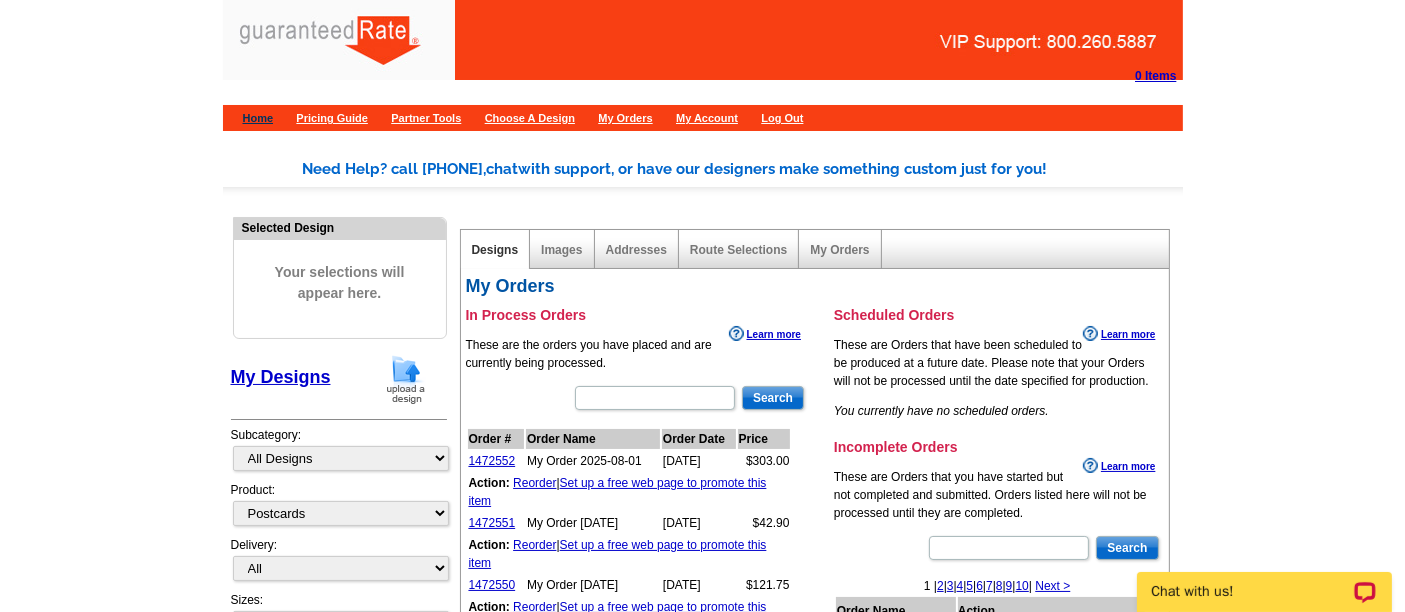click on "Home" at bounding box center [258, 118] 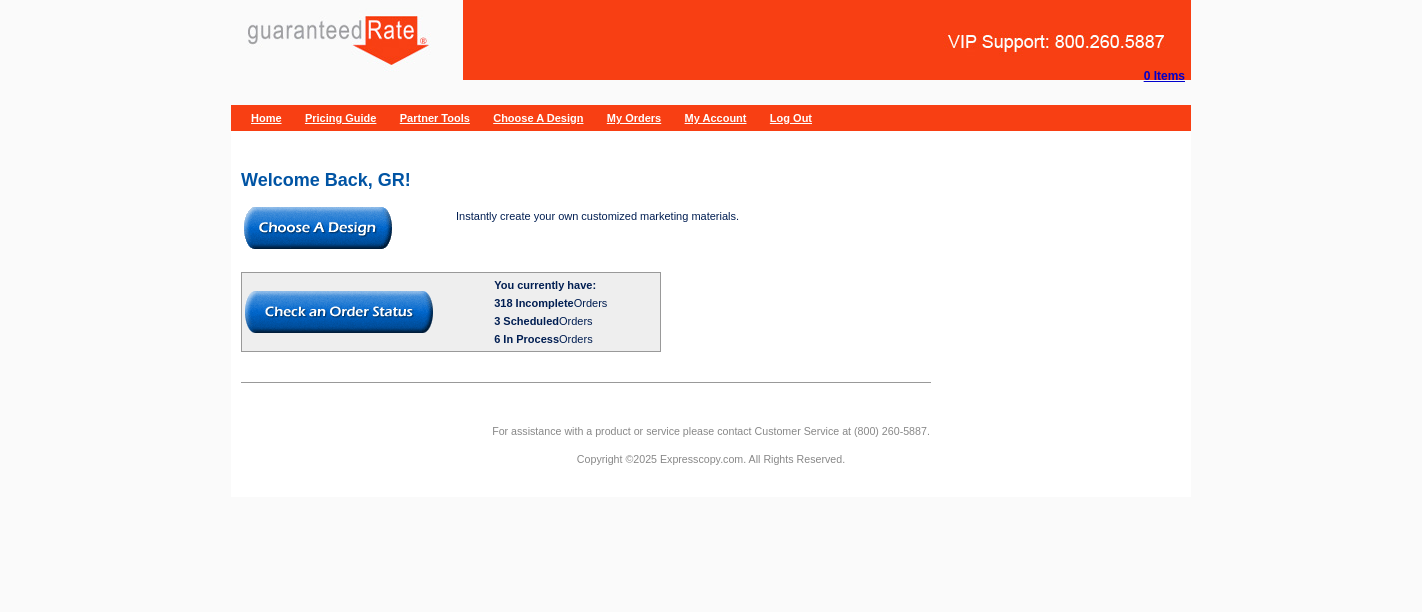 scroll, scrollTop: 0, scrollLeft: 0, axis: both 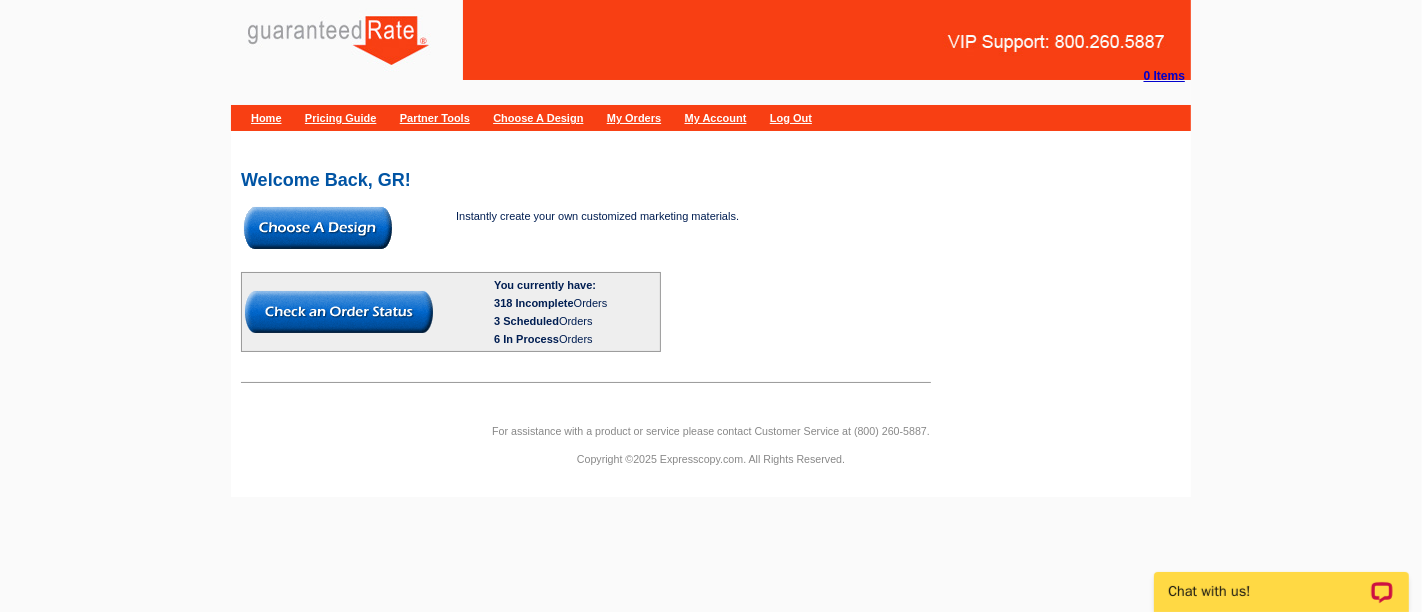 click on "Welcome Back, GR!
Instantly create your own customized marketing materials.
You currently have:
318 Incomplete  Orders
3 Scheduled  Orders
6 In Process  Orders" at bounding box center (711, 269) 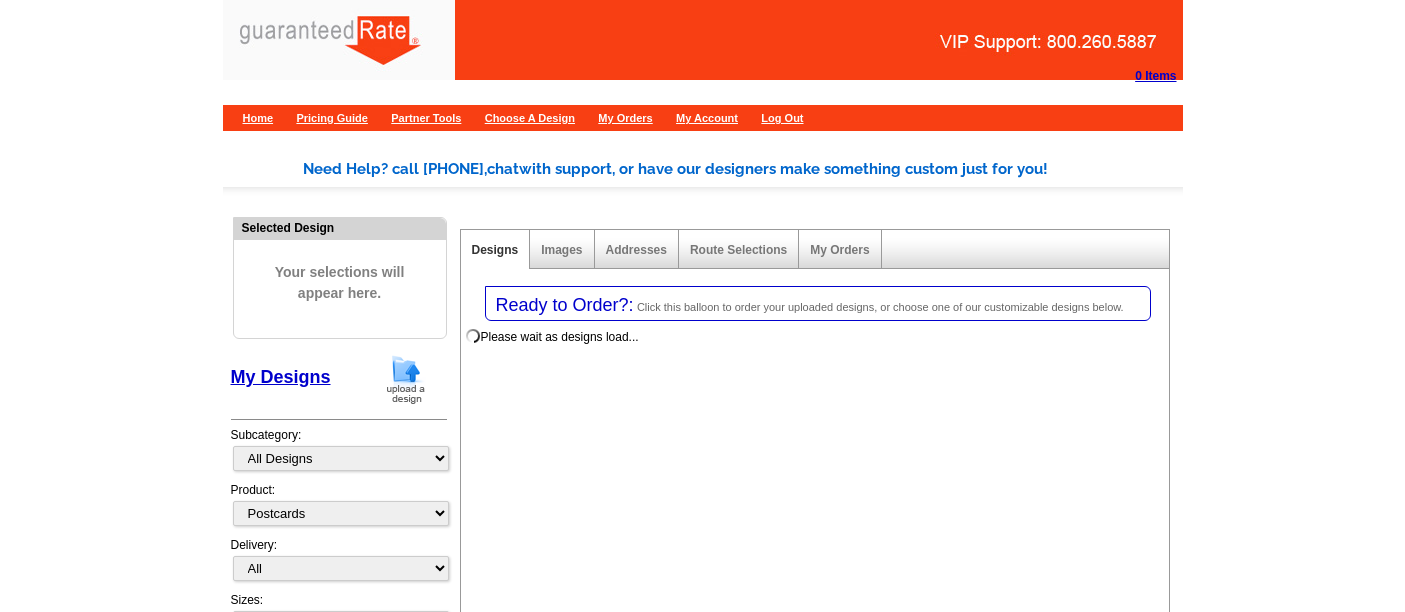 select on "1" 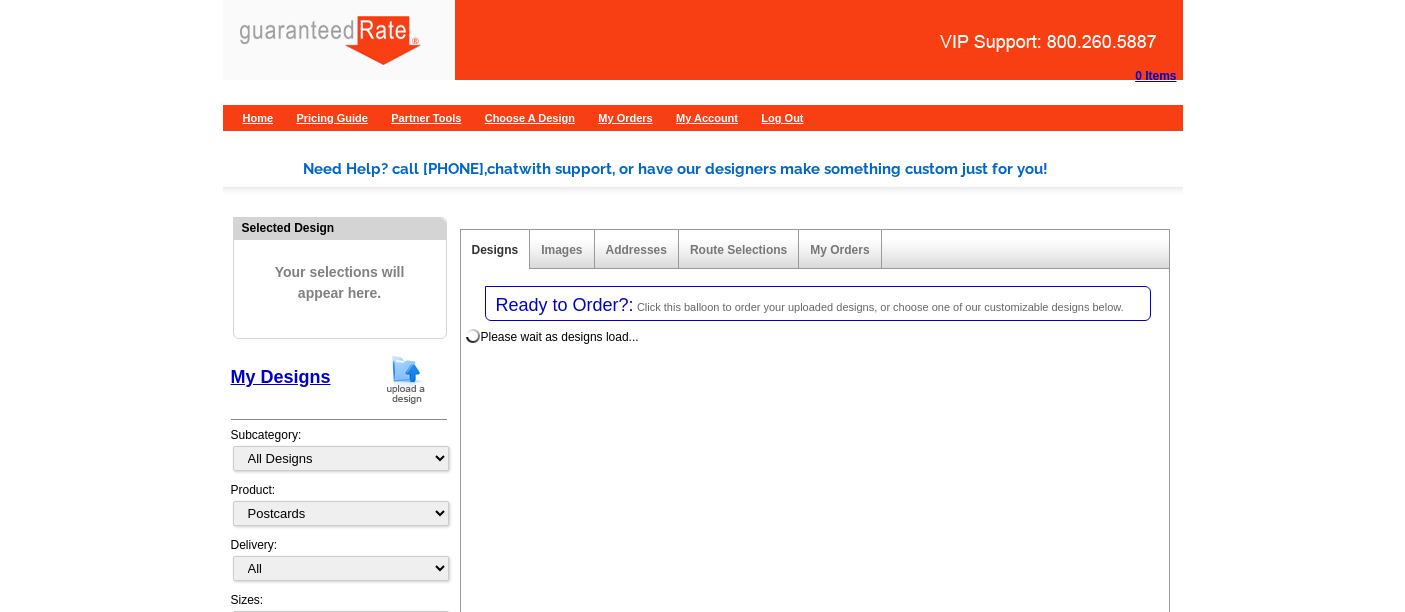 select on "2" 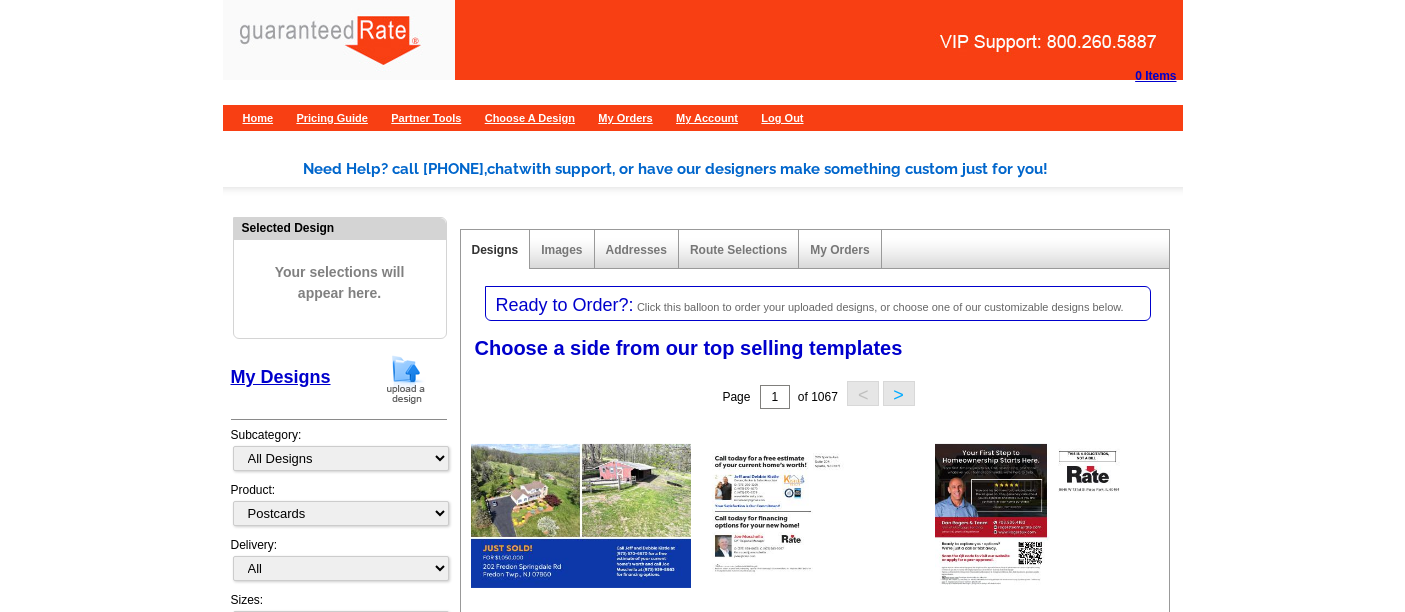 scroll, scrollTop: 0, scrollLeft: 0, axis: both 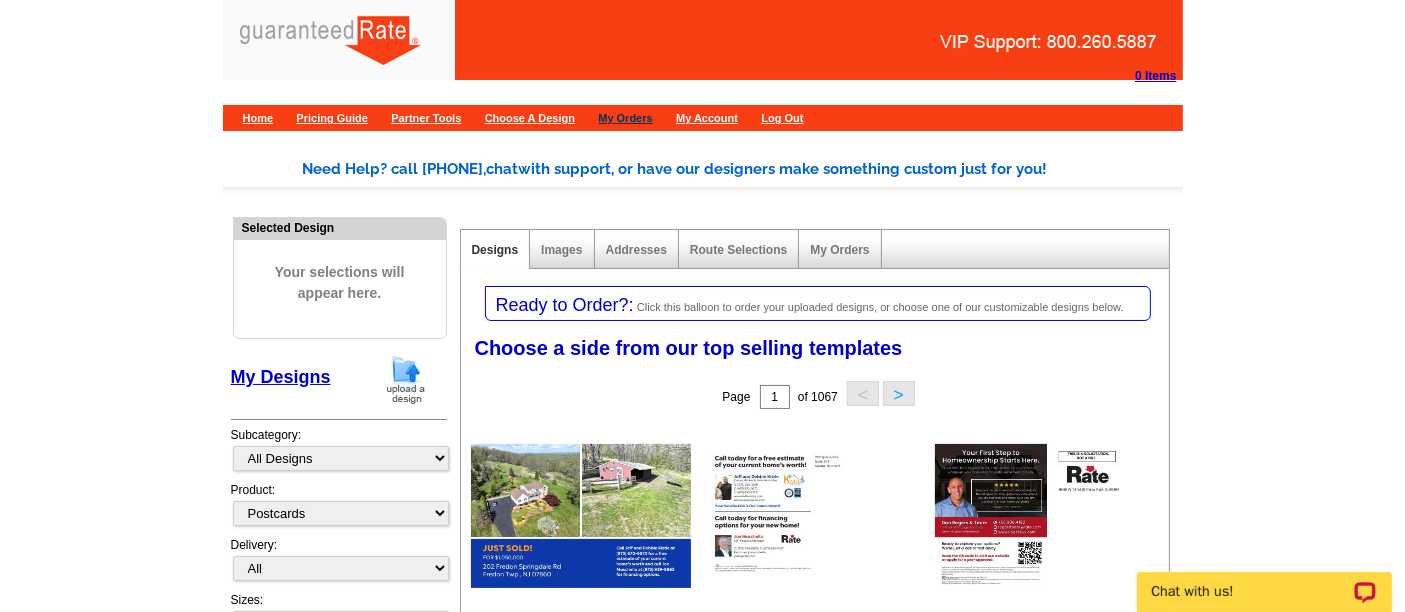 click on "My Orders" at bounding box center [625, 118] 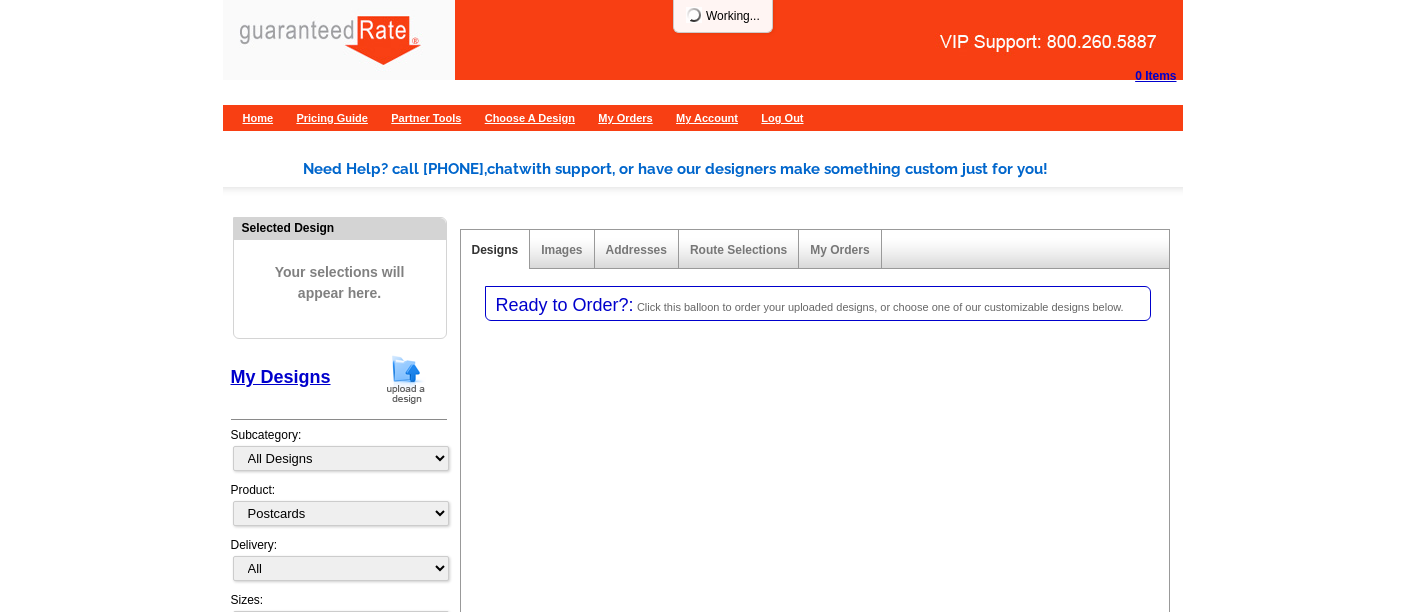 select on "1" 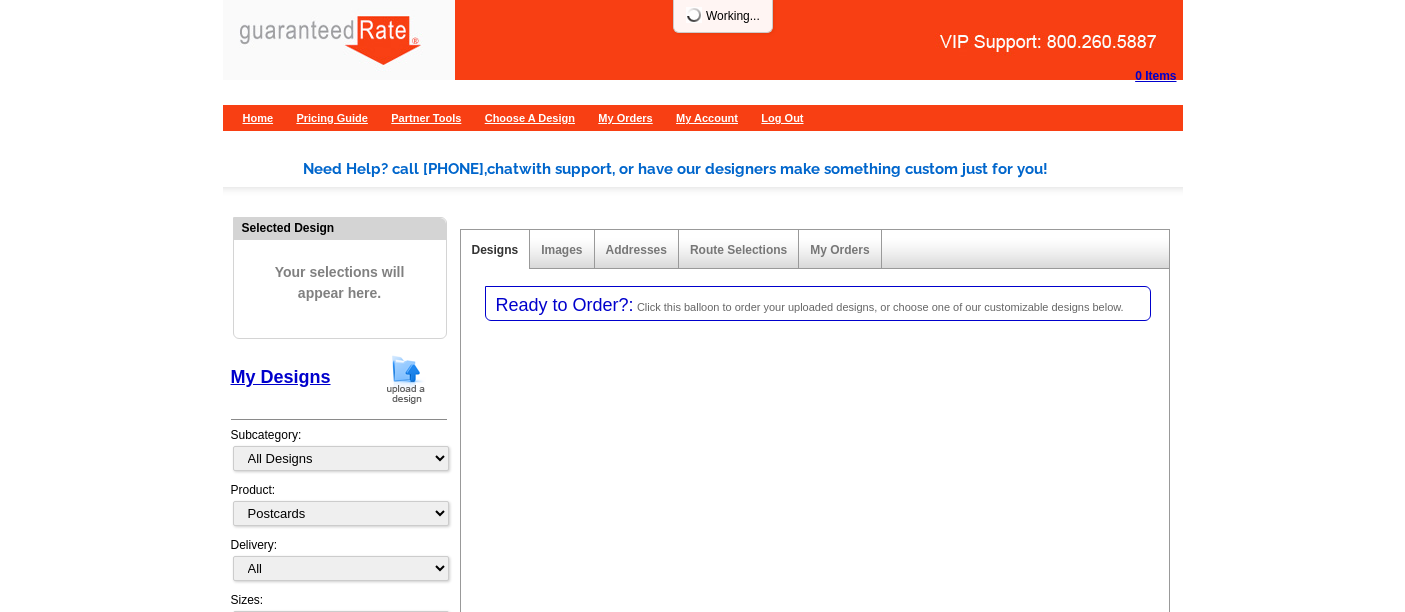 select on "2" 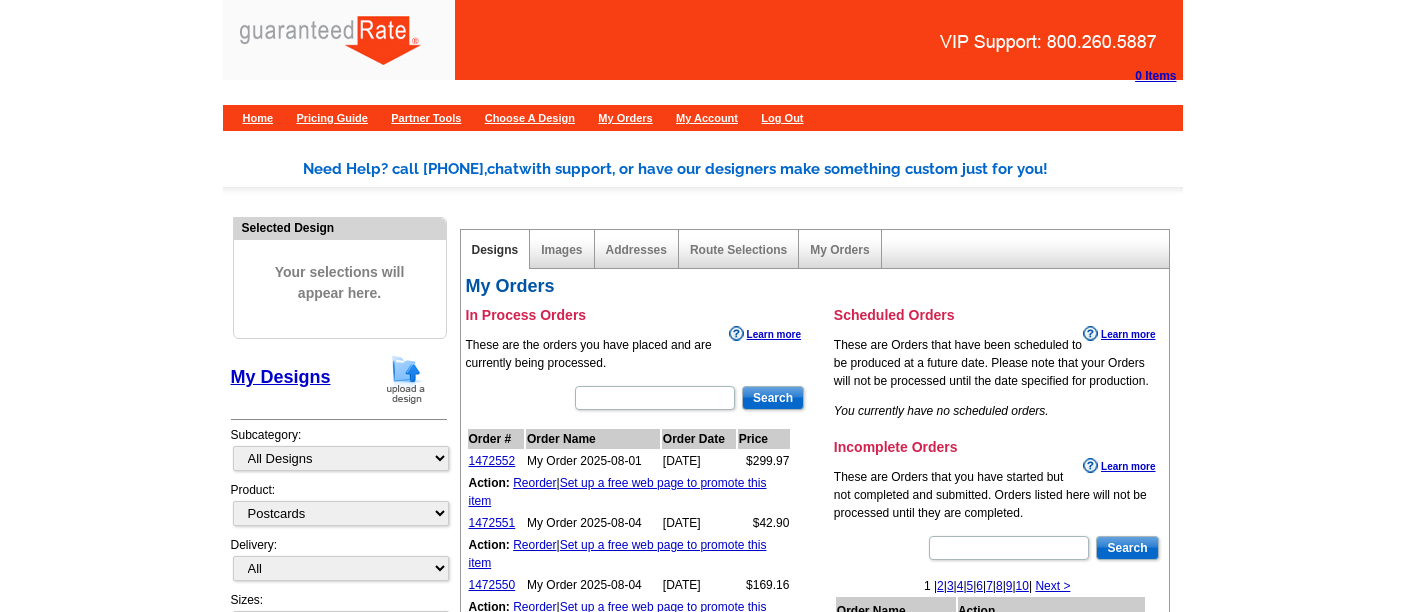 scroll, scrollTop: 0, scrollLeft: 0, axis: both 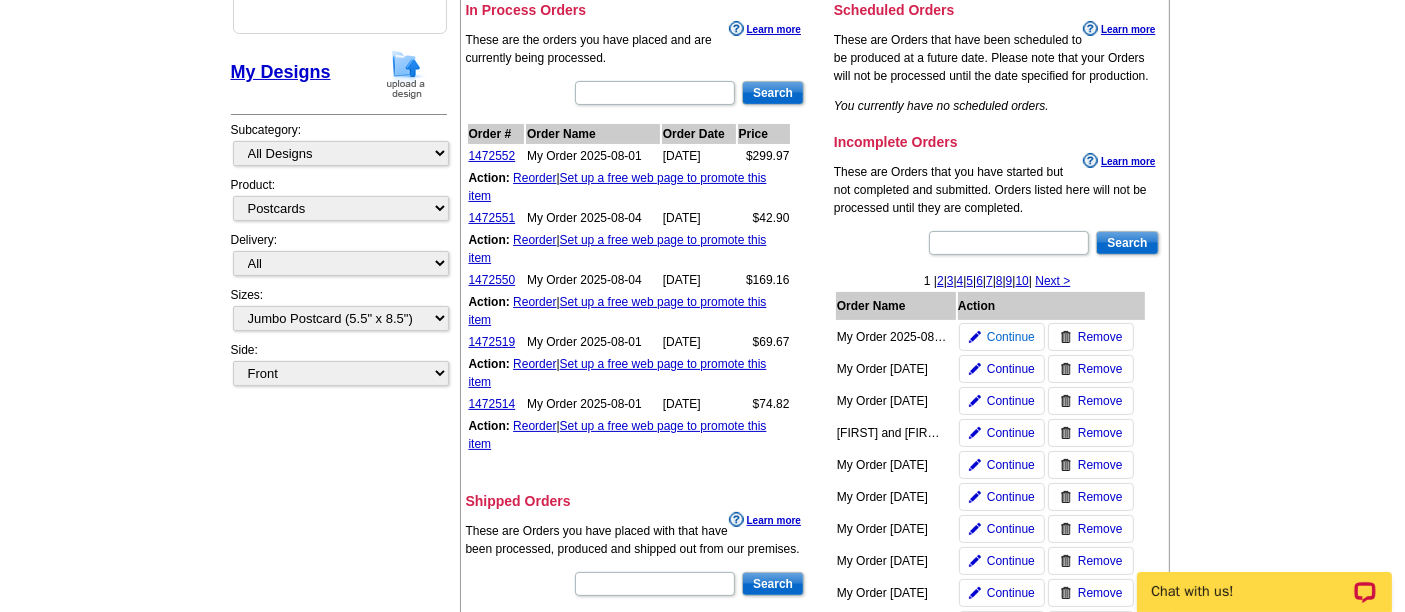 click on "Continue" at bounding box center [1011, 337] 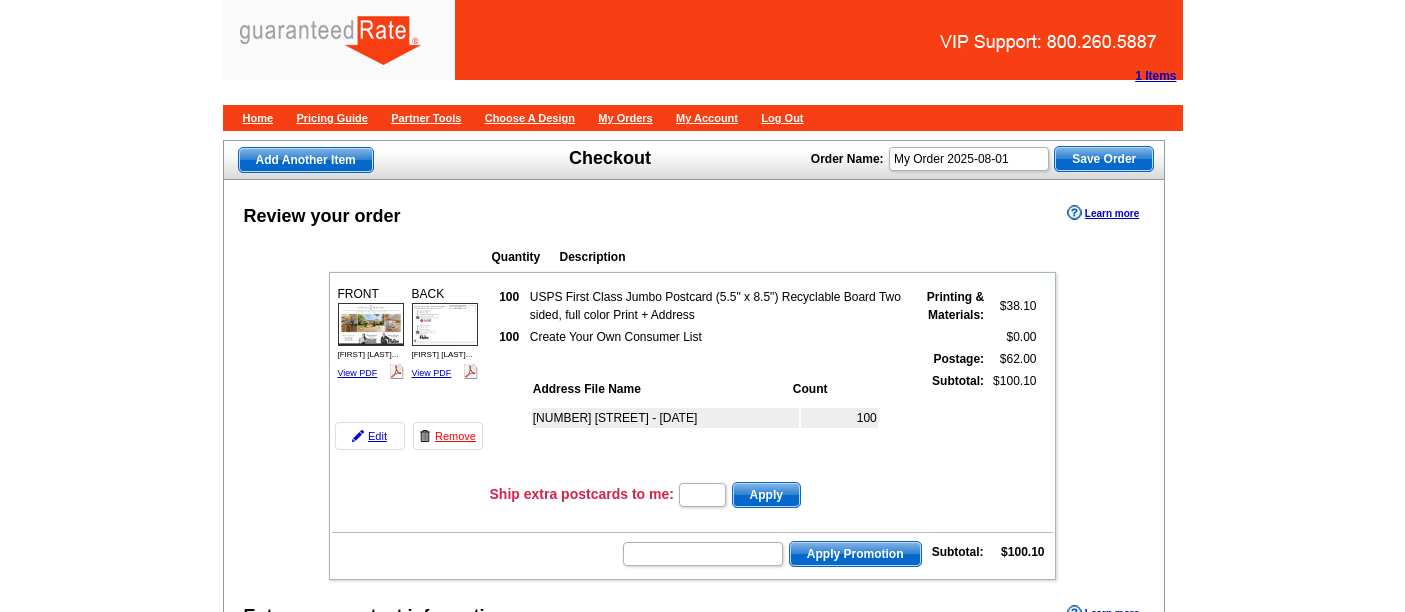 scroll, scrollTop: 0, scrollLeft: 0, axis: both 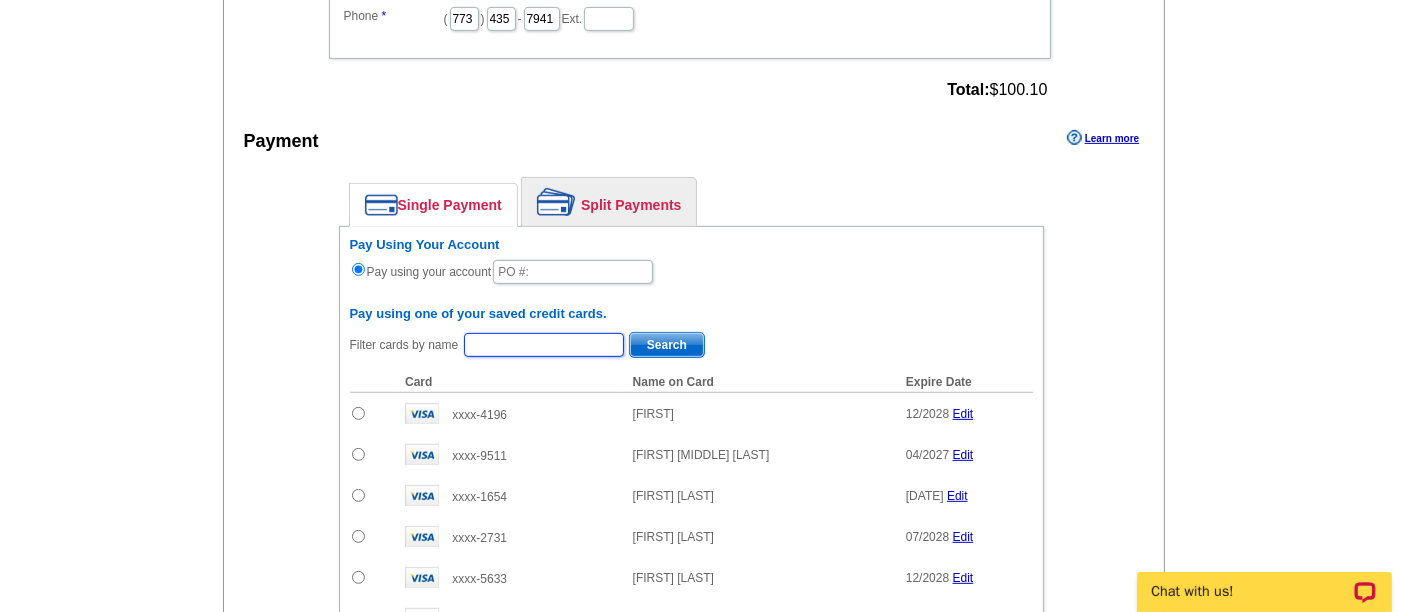 click at bounding box center [544, 345] 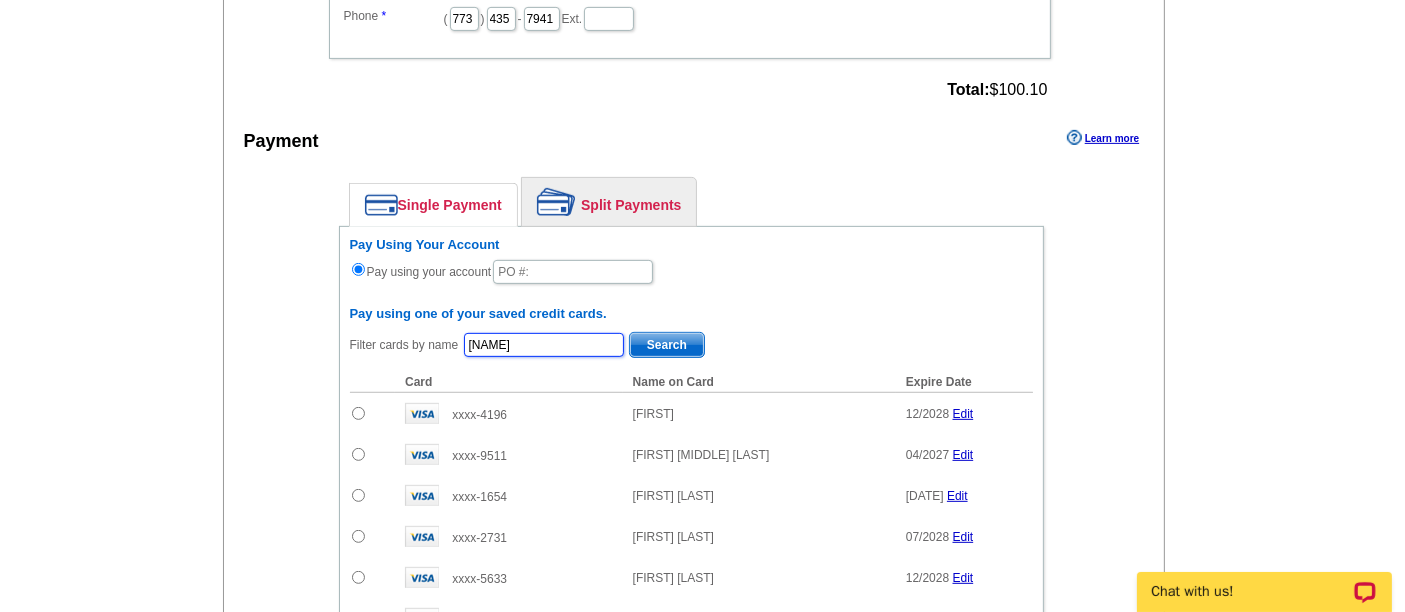 type on "[NAME]" 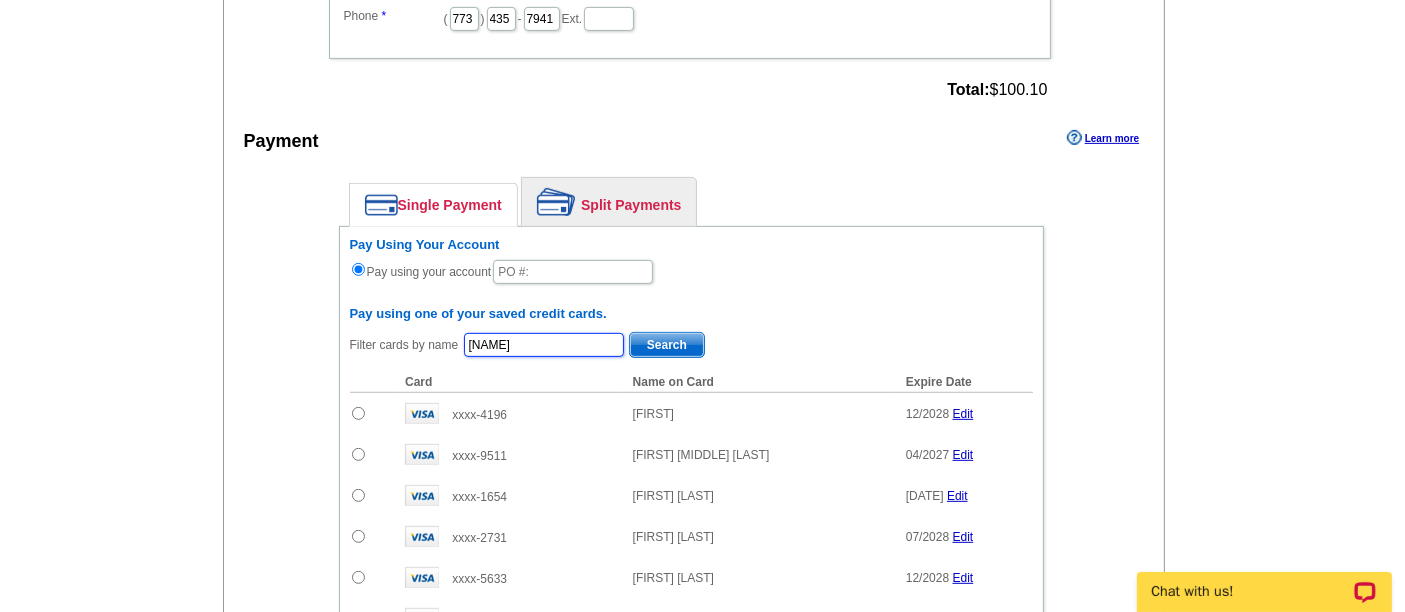 click on "Search" at bounding box center [667, 345] 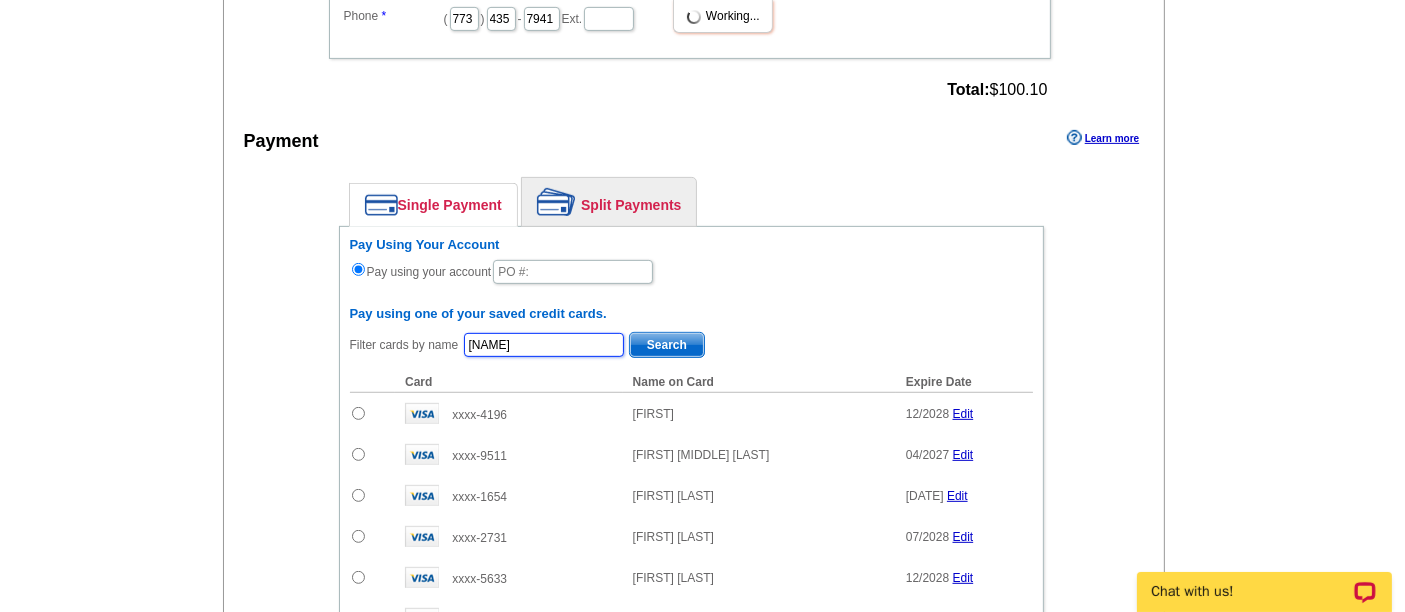 scroll, scrollTop: 0, scrollLeft: 0, axis: both 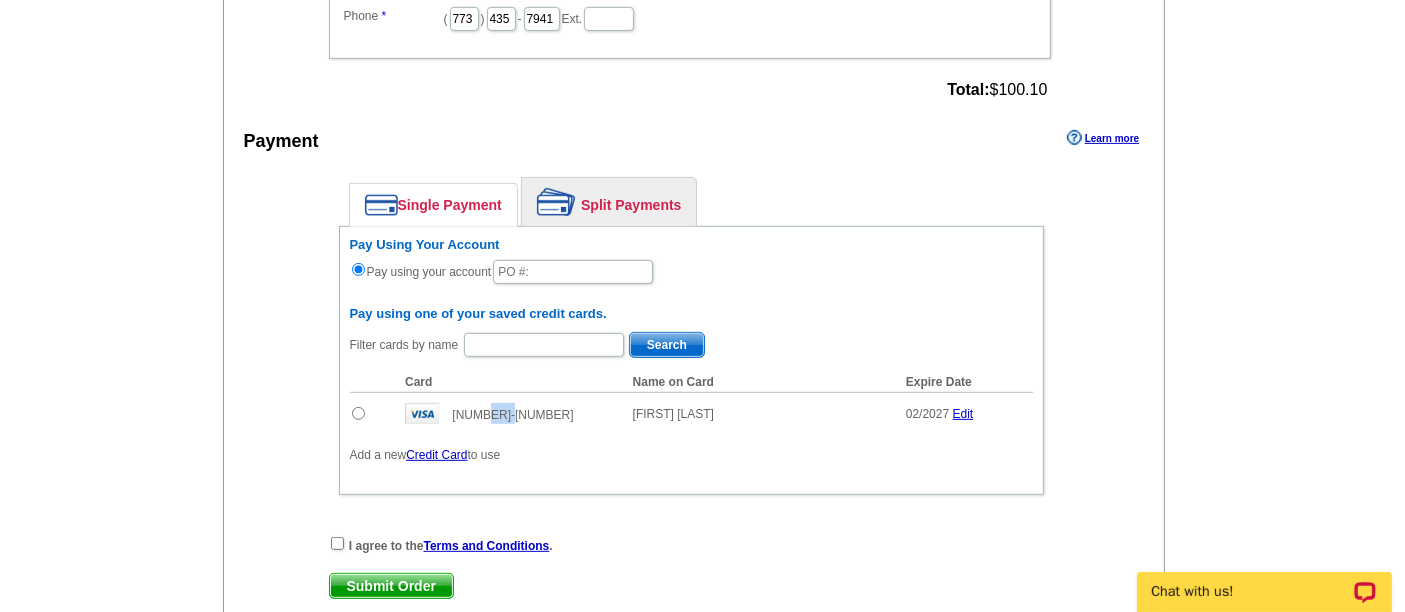 drag, startPoint x: 510, startPoint y: 404, endPoint x: 482, endPoint y: 407, distance: 28.160255 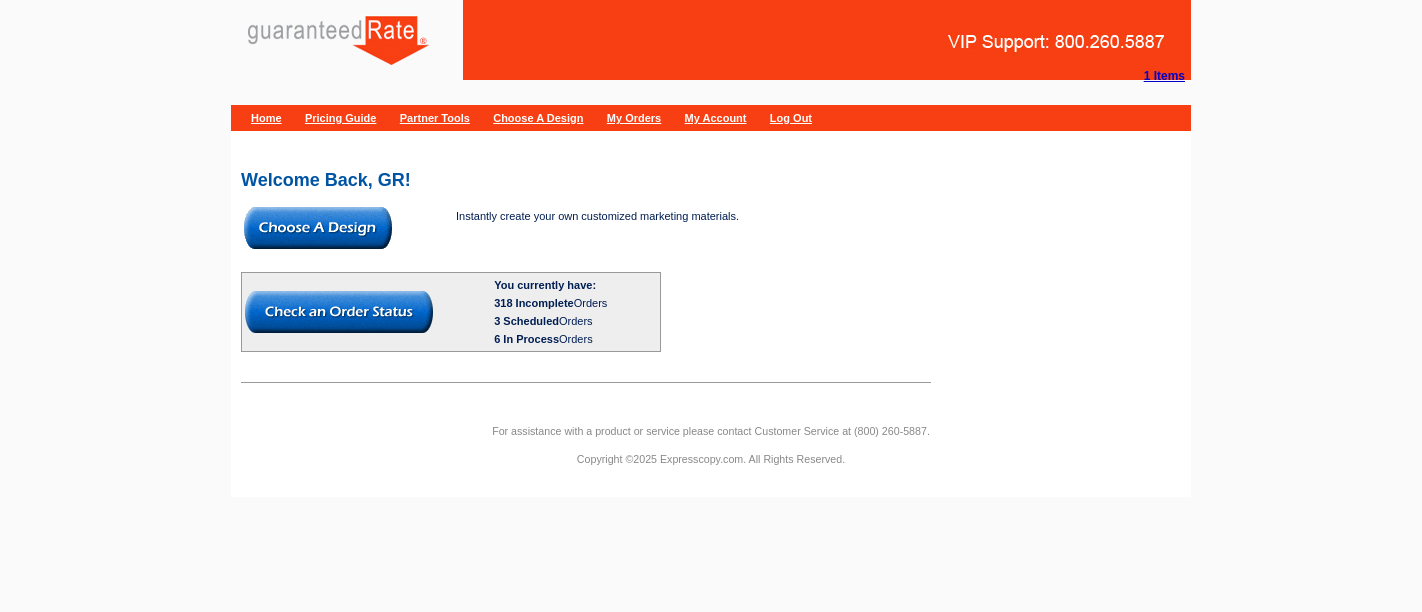 scroll, scrollTop: 0, scrollLeft: 0, axis: both 